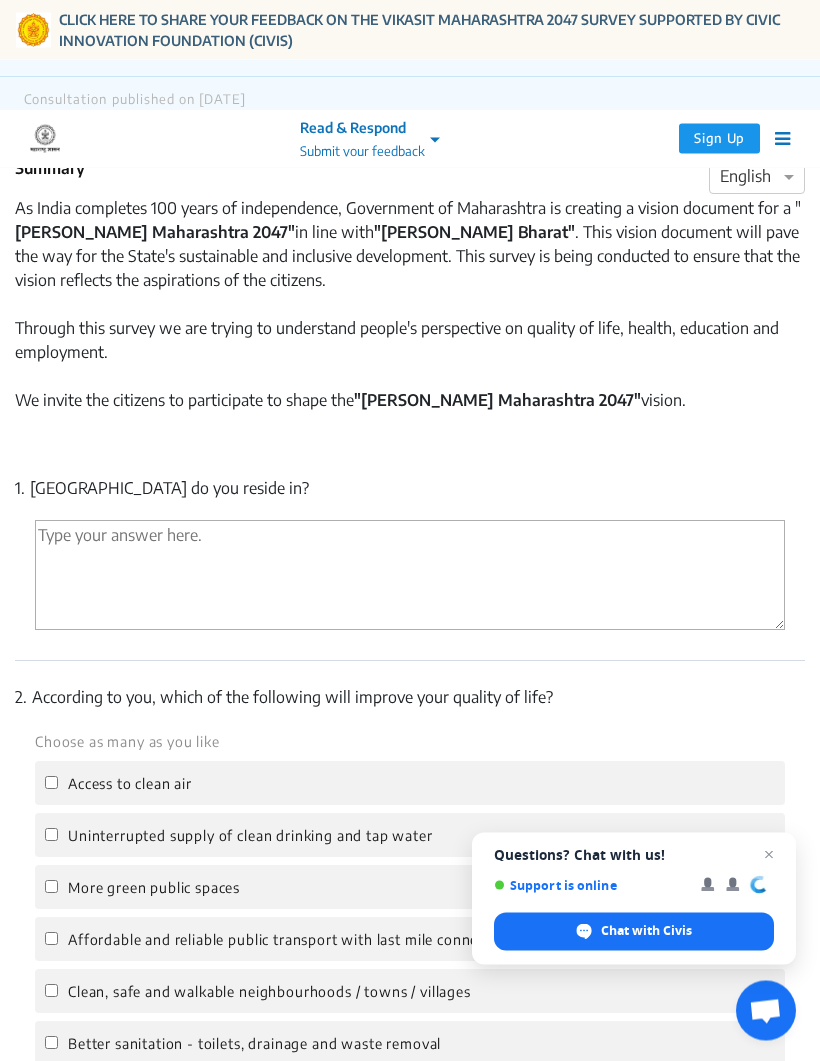 scroll, scrollTop: 433, scrollLeft: 0, axis: vertical 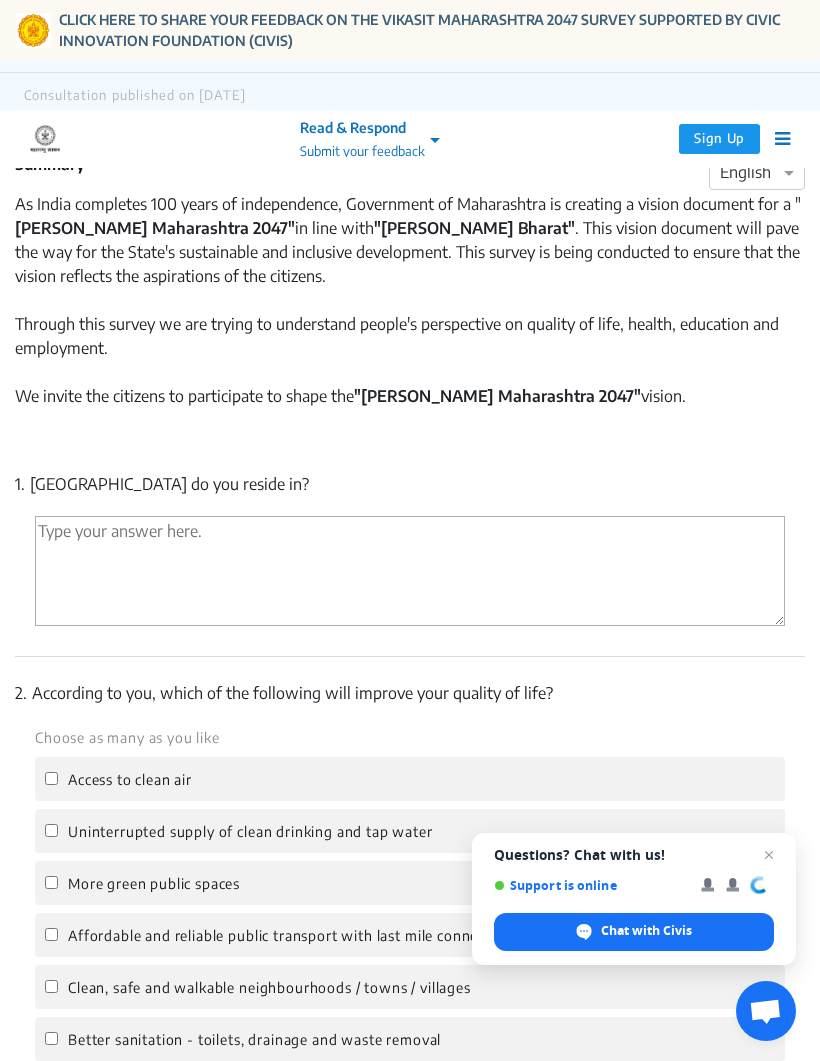 click at bounding box center [410, 571] 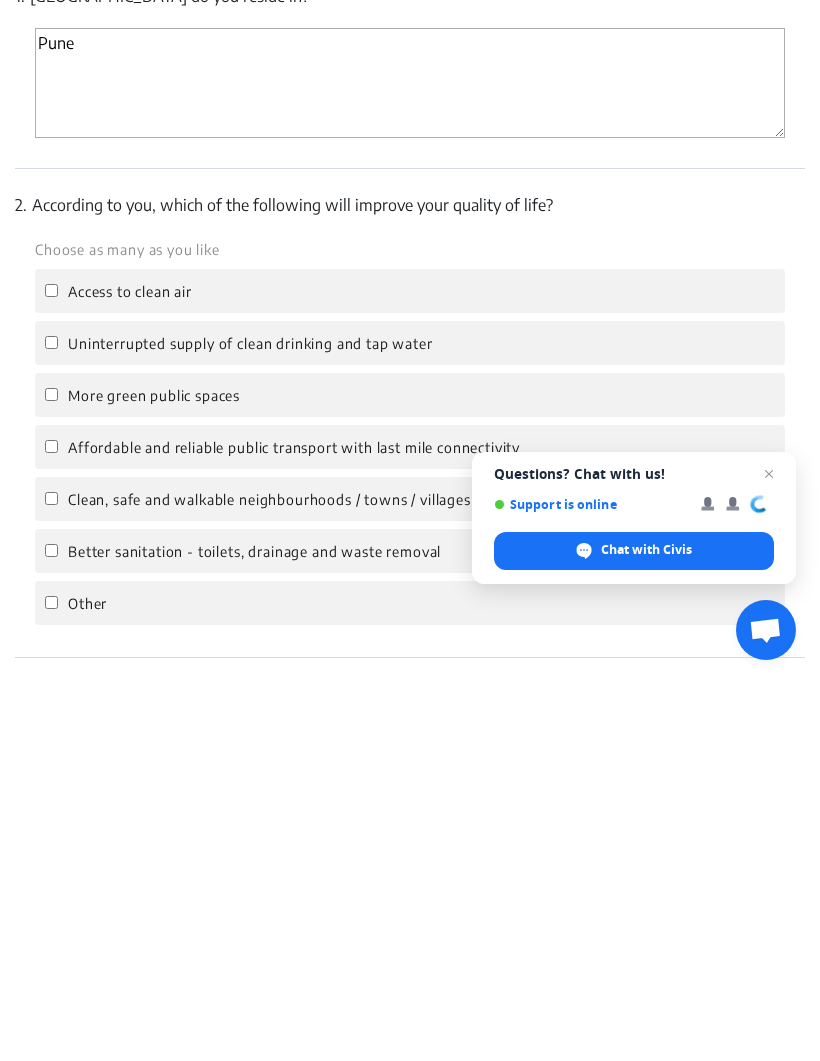 scroll, scrollTop: 626, scrollLeft: 0, axis: vertical 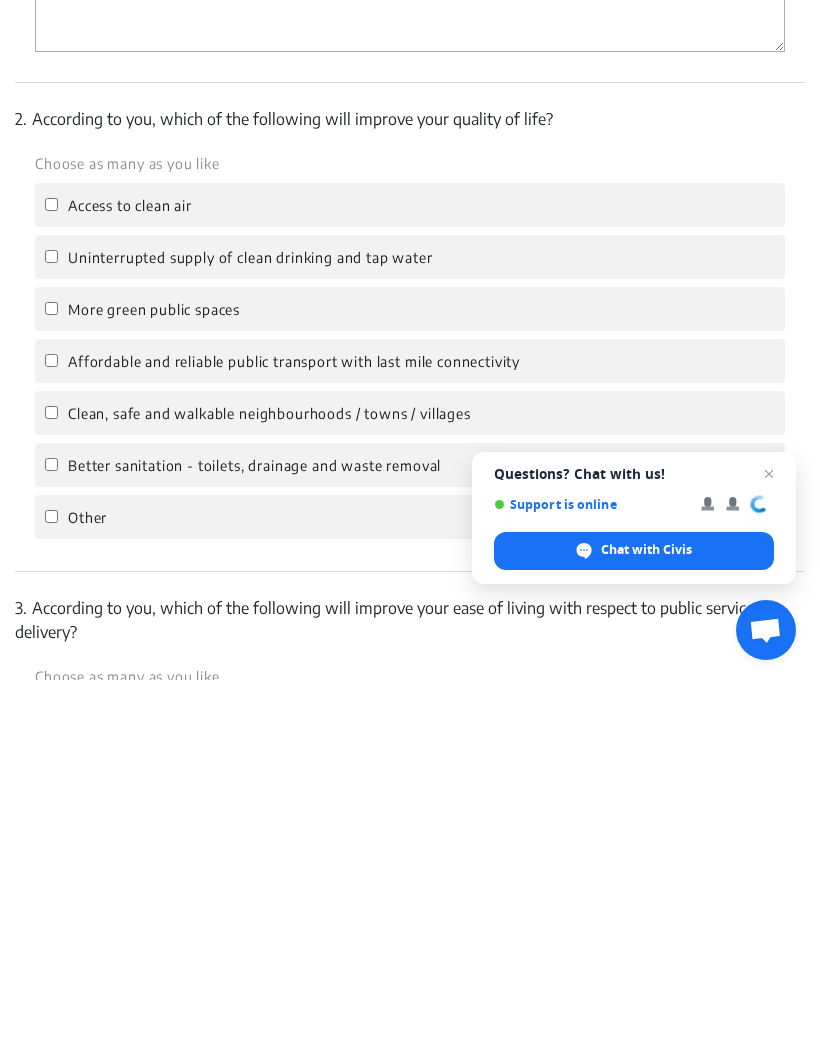 type on "Pune" 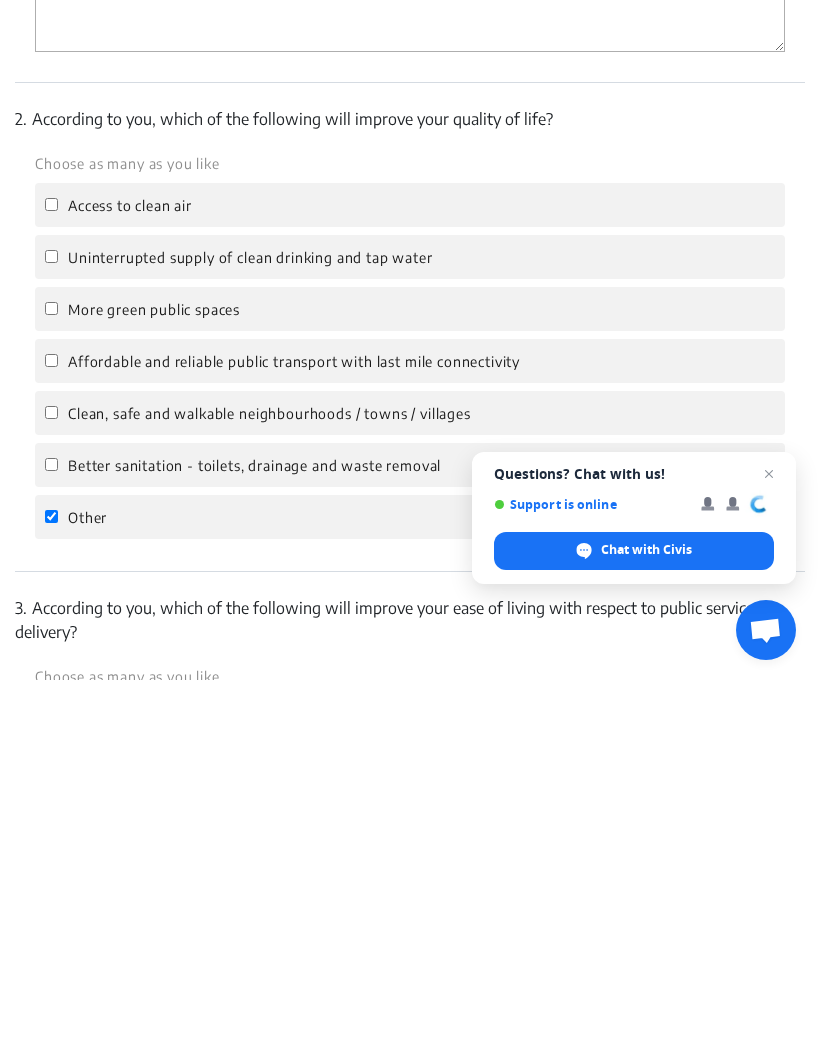 checkbox on "true" 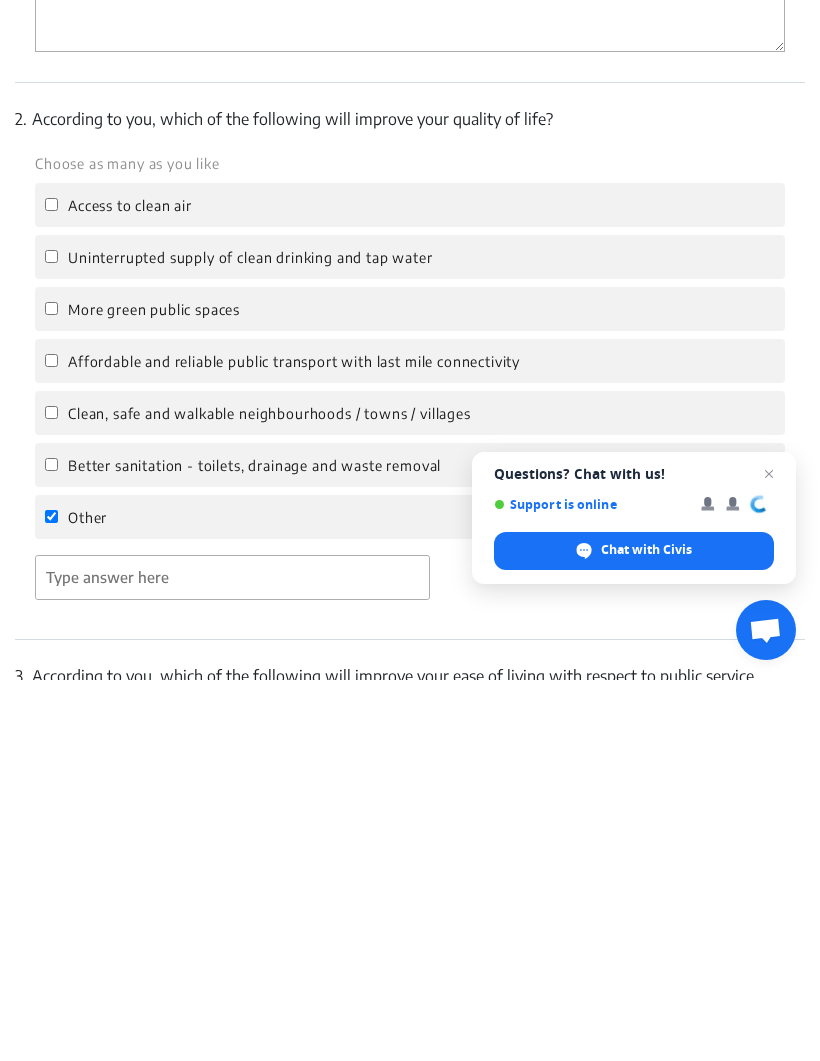 scroll, scrollTop: 1007, scrollLeft: 0, axis: vertical 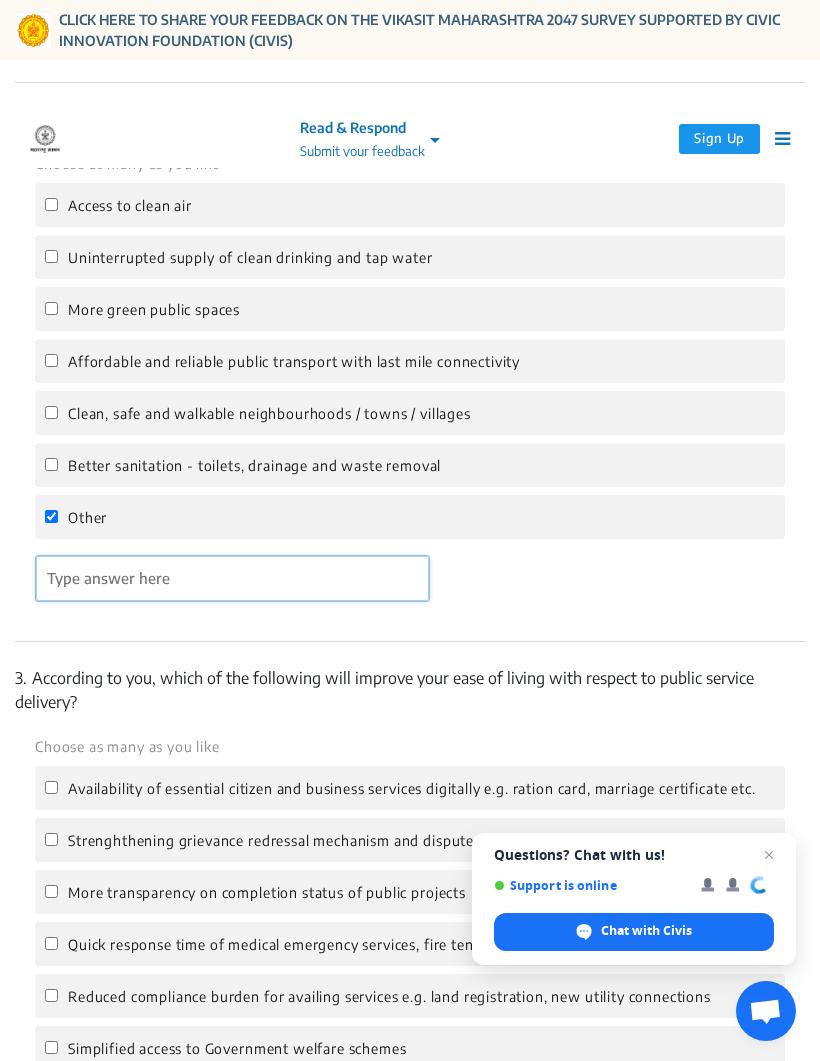 click 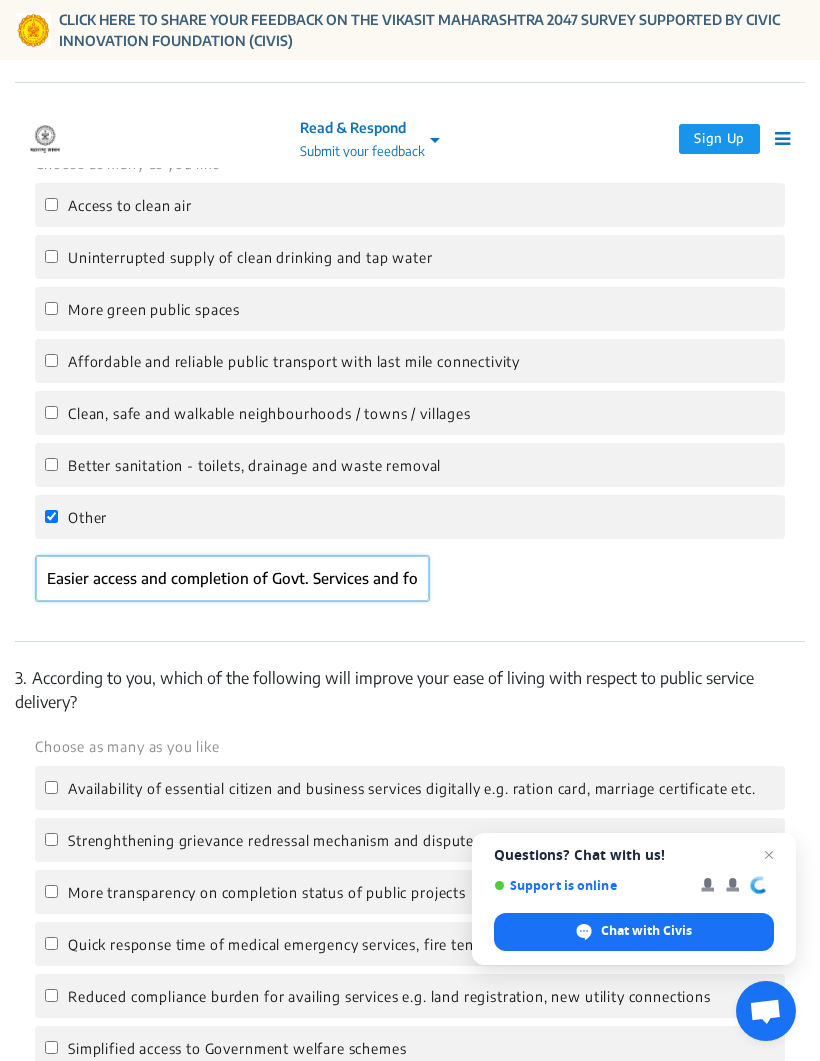 type on "Easier access and completion of Govt. Services and formalities" 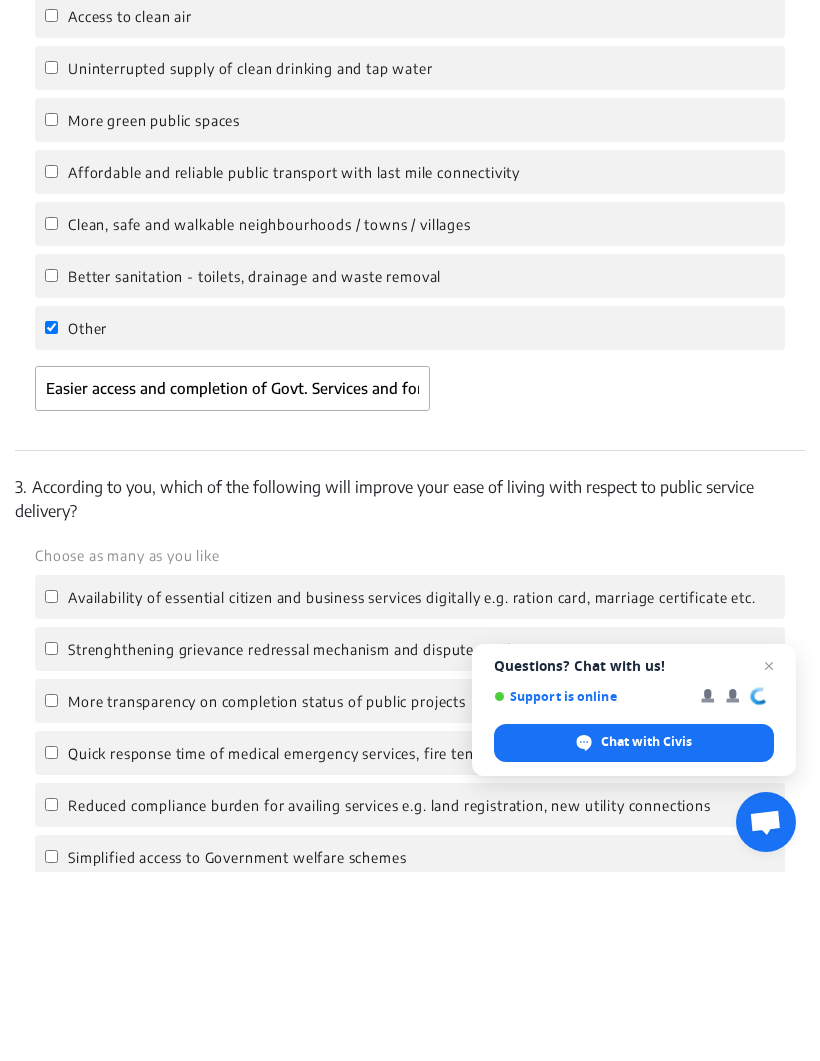click on "Other" 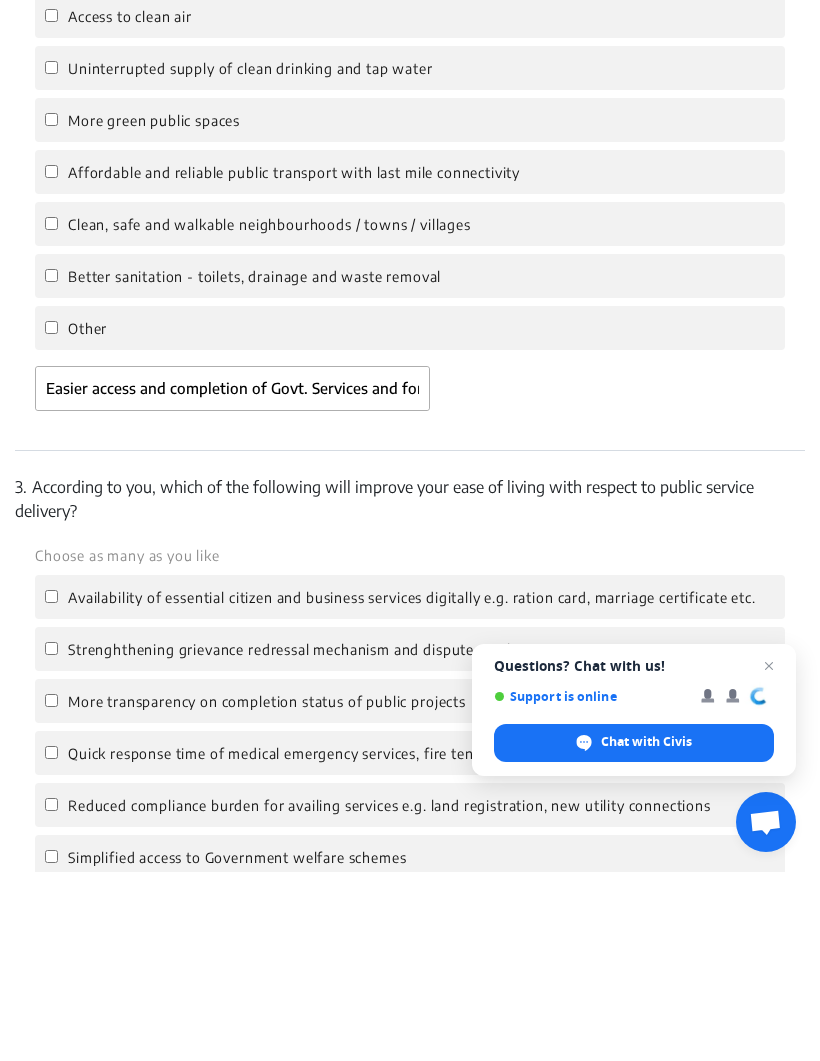 checkbox on "false" 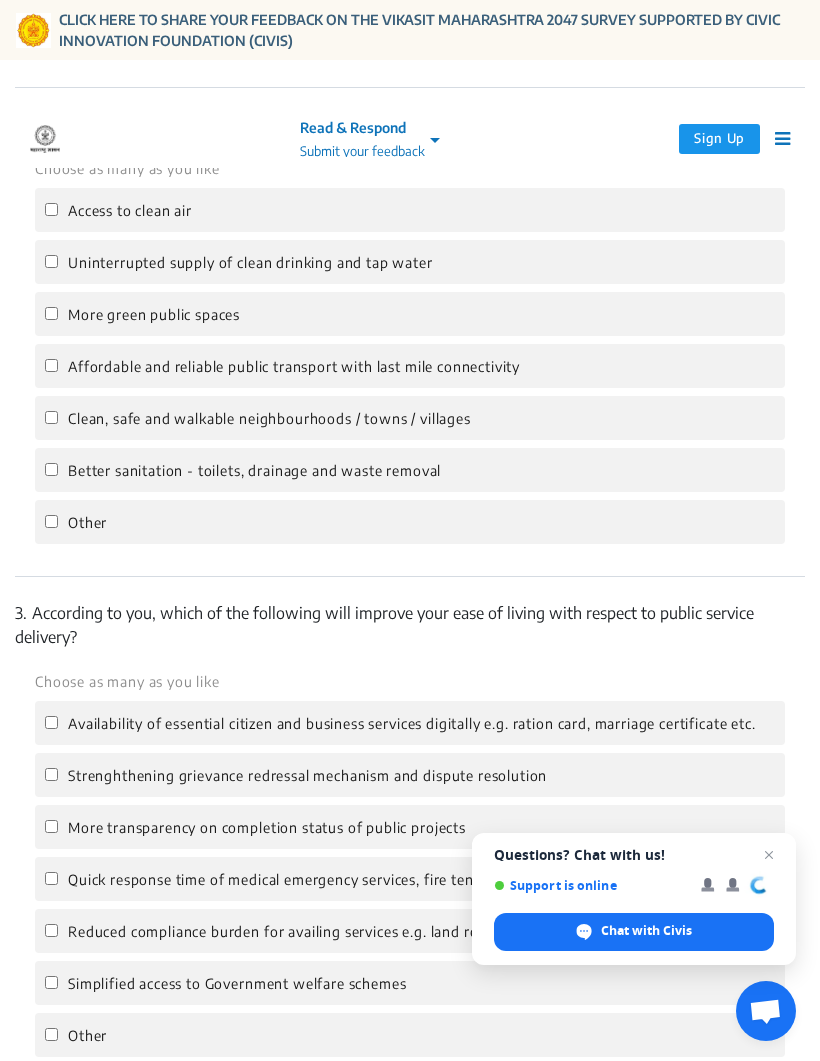 scroll, scrollTop: 995, scrollLeft: 0, axis: vertical 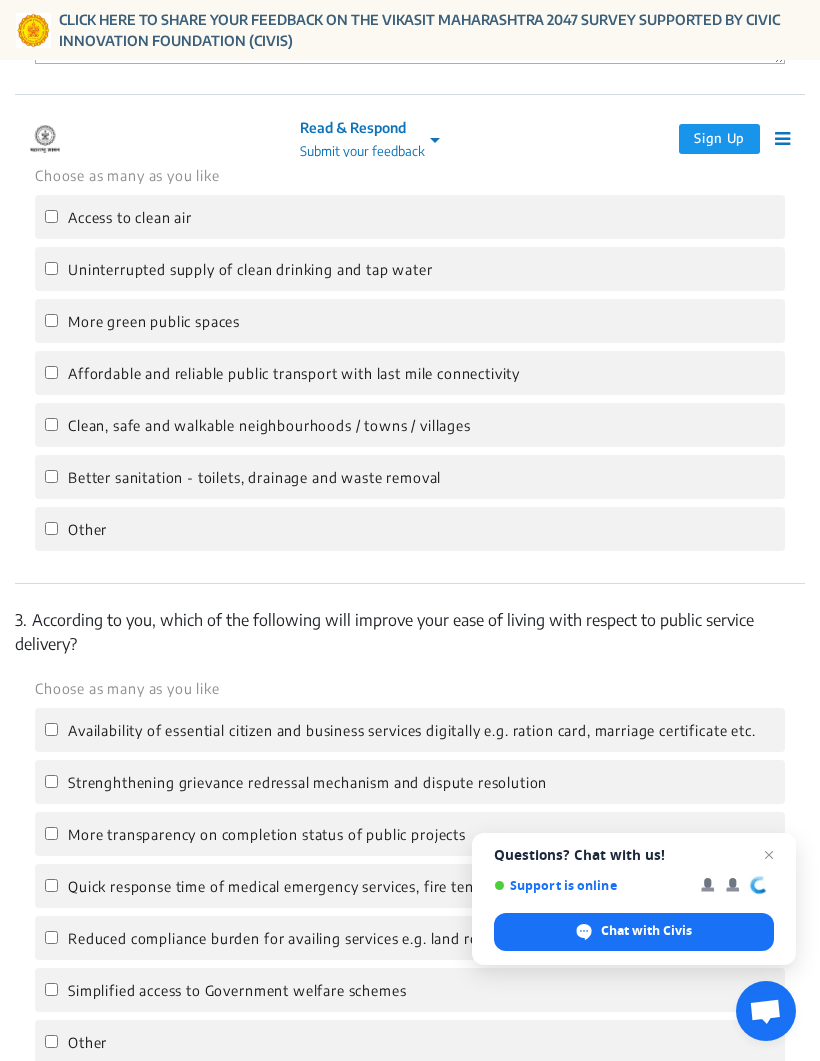 click on "Better sanitation - toilets, drainage and waste removal" 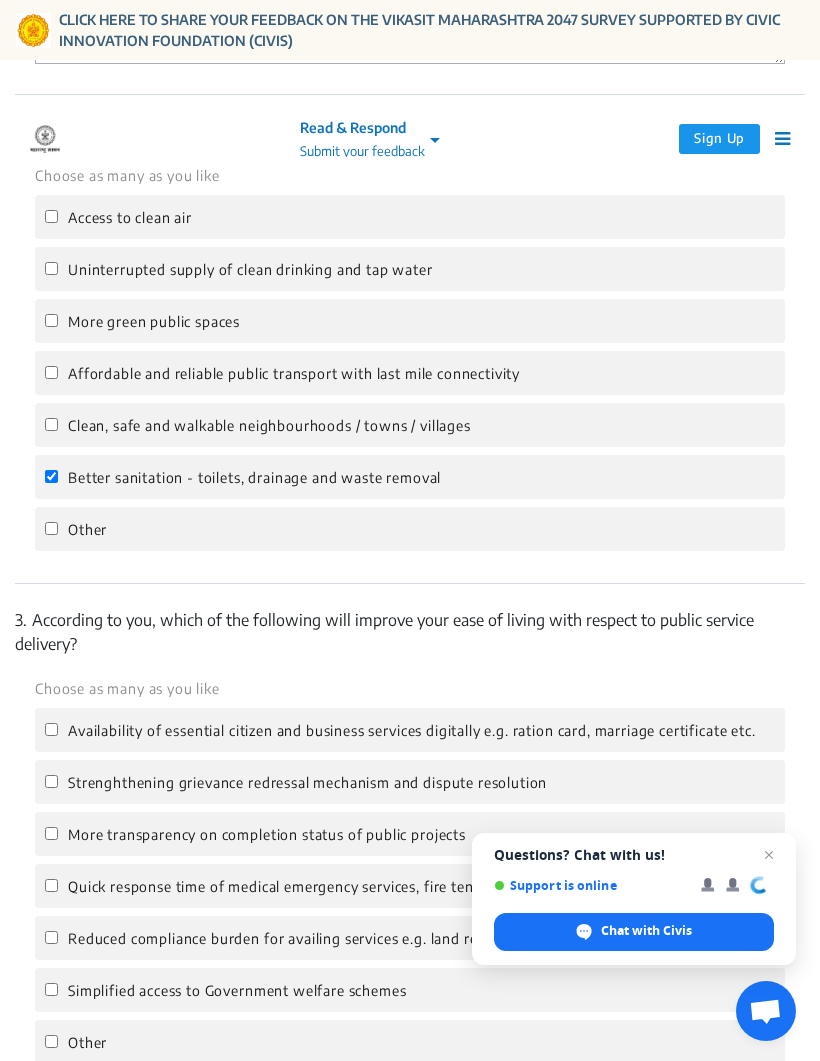 checkbox on "true" 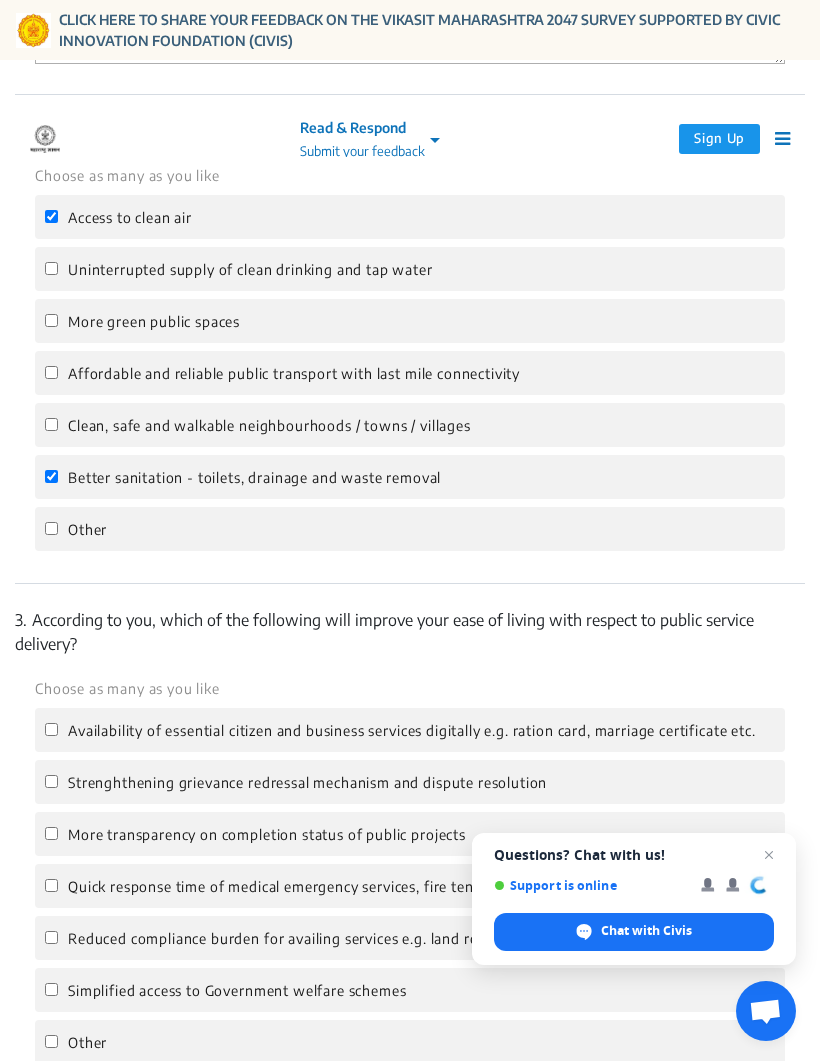 checkbox on "true" 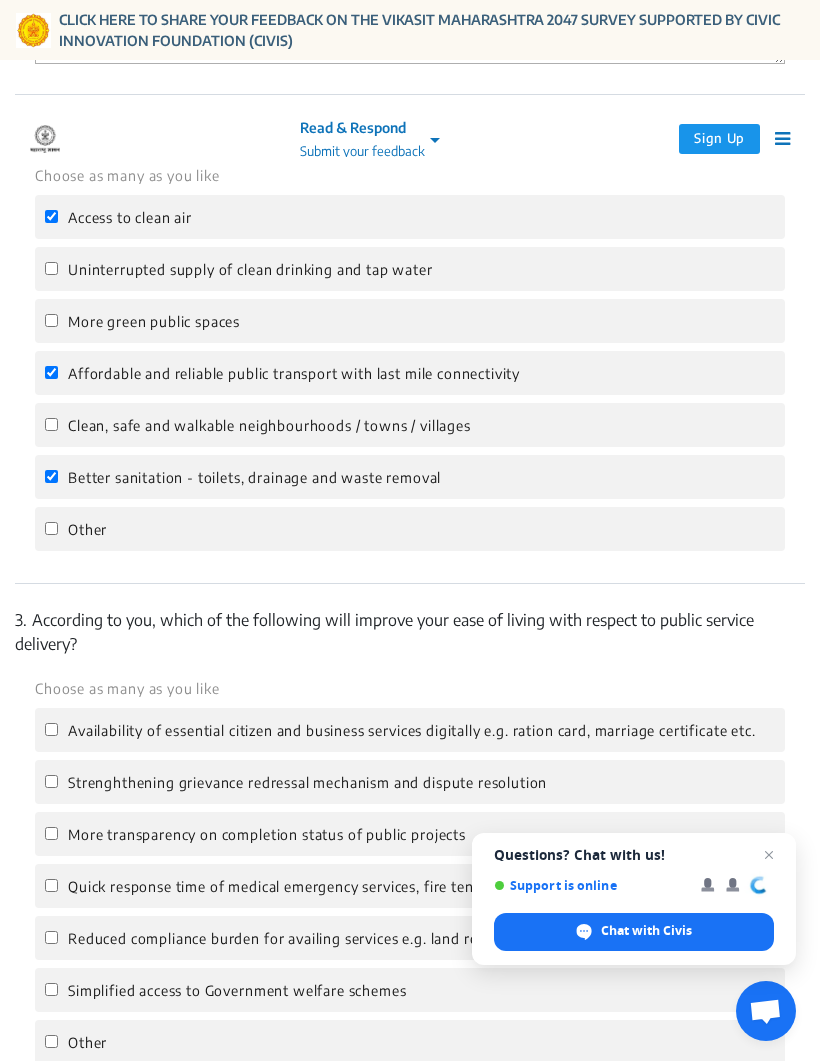 checkbox on "true" 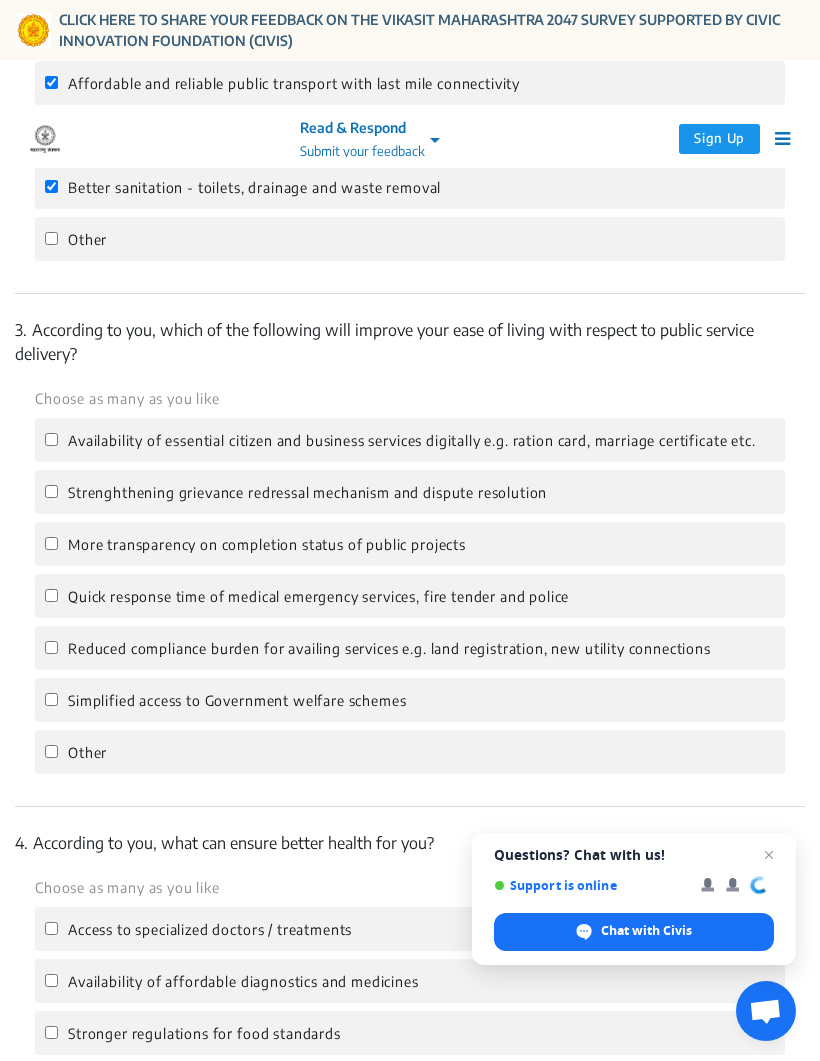 scroll, scrollTop: 1291, scrollLeft: 0, axis: vertical 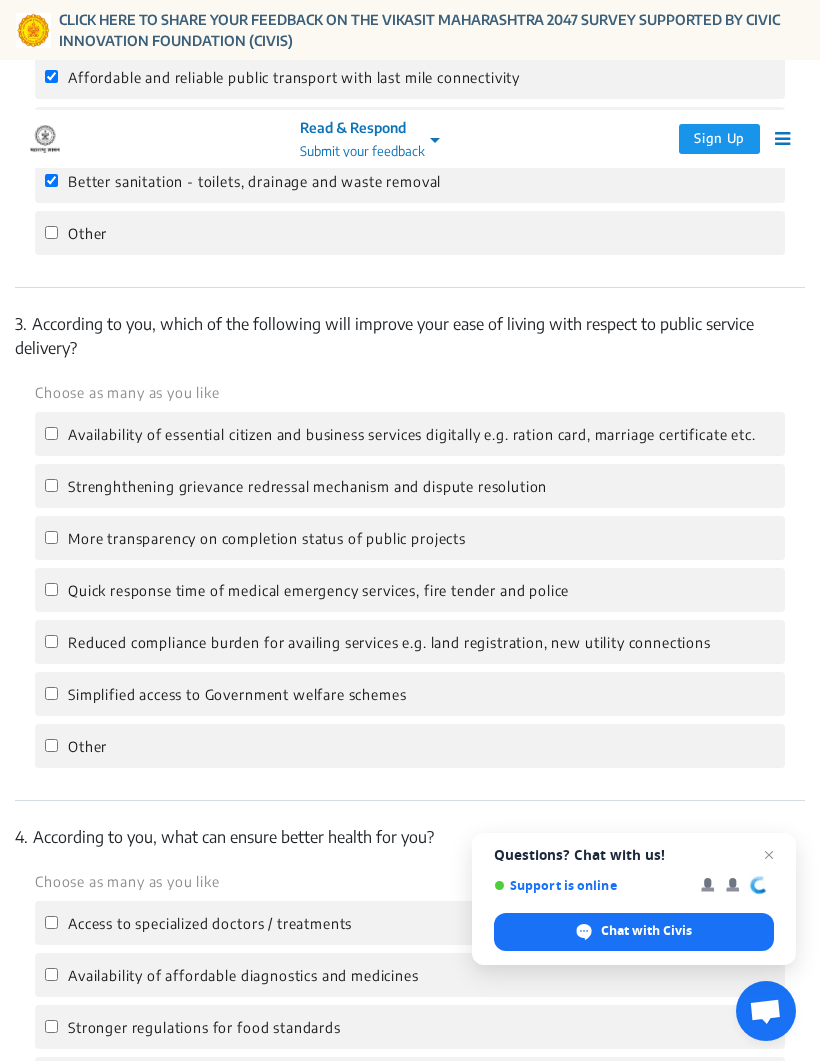 click on "Availability of essential citizen and business services digitally e.g. ration card, marriage certificate etc." 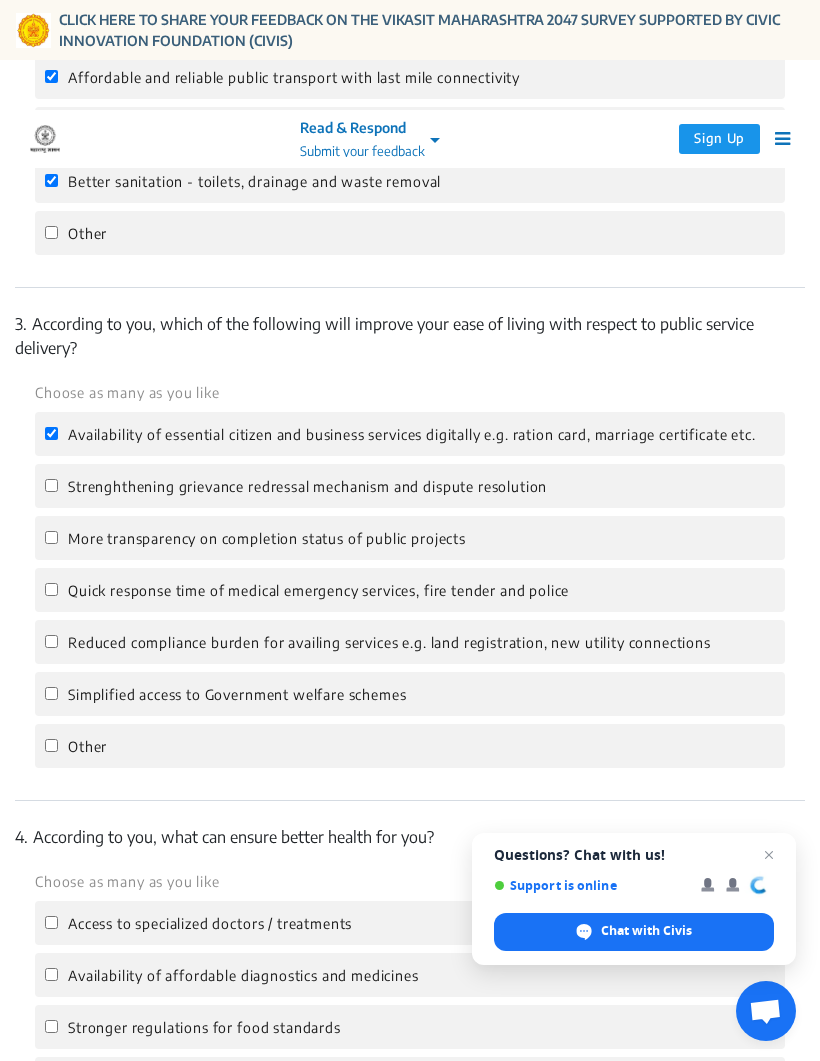 checkbox on "true" 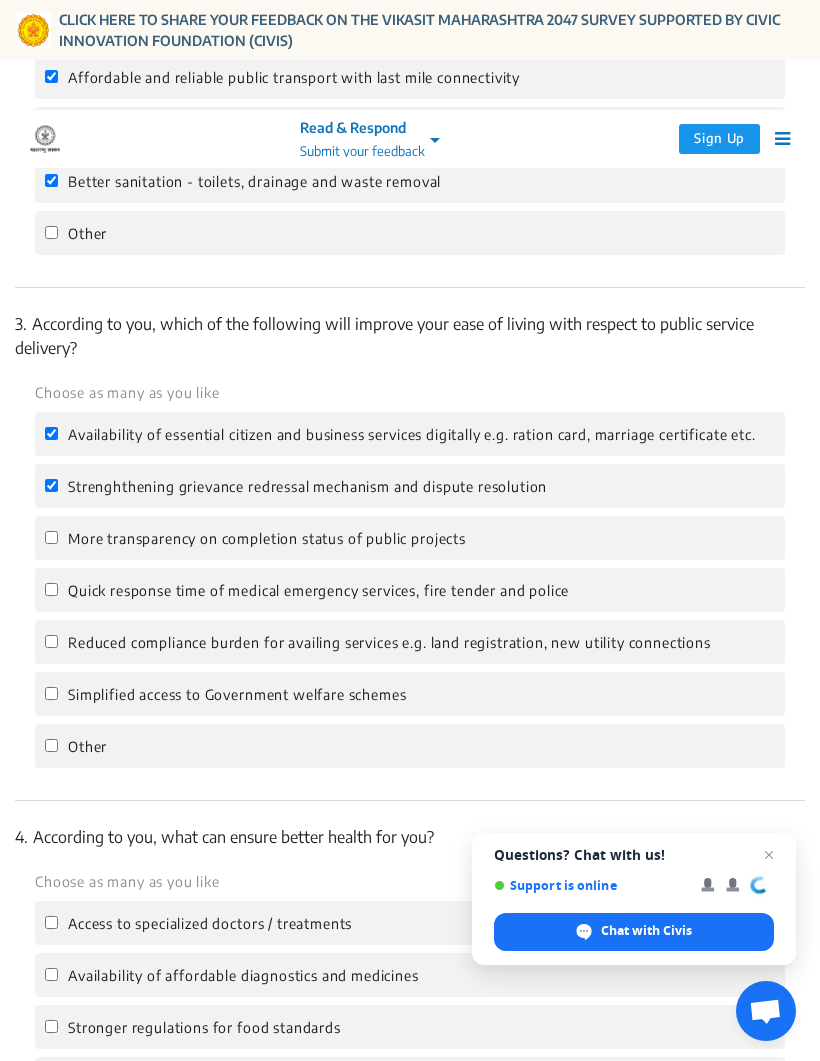 checkbox on "true" 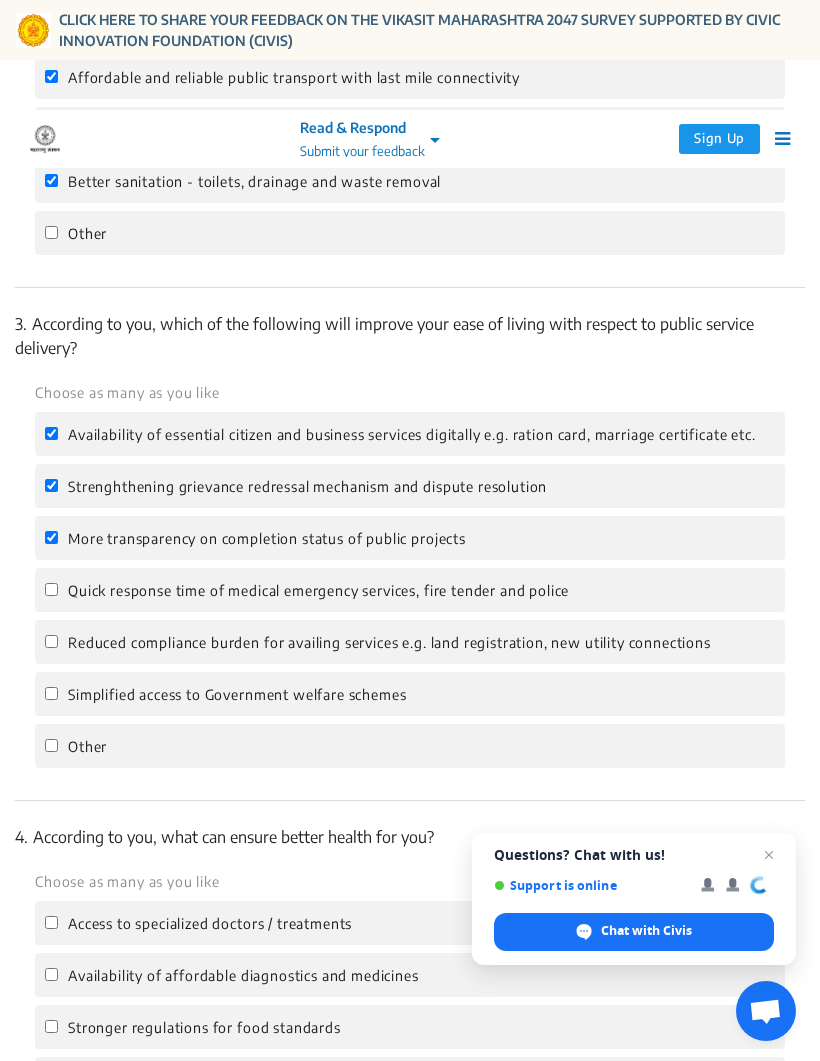checkbox on "true" 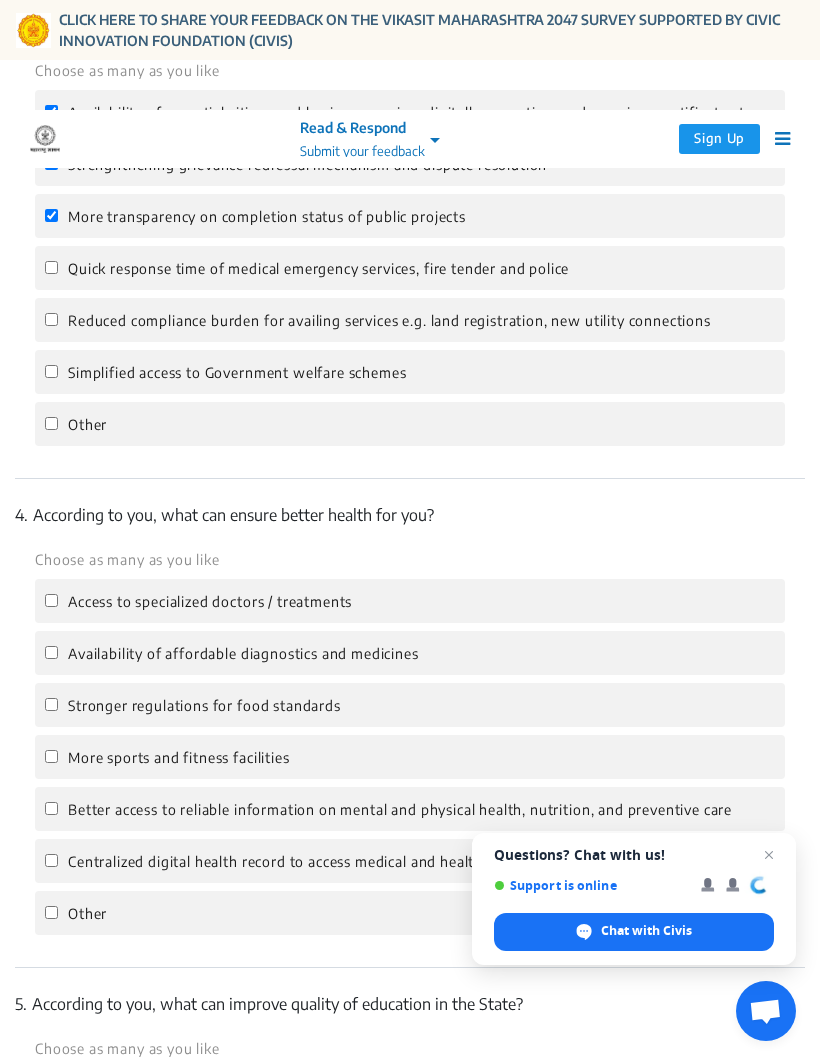 scroll, scrollTop: 1613, scrollLeft: 0, axis: vertical 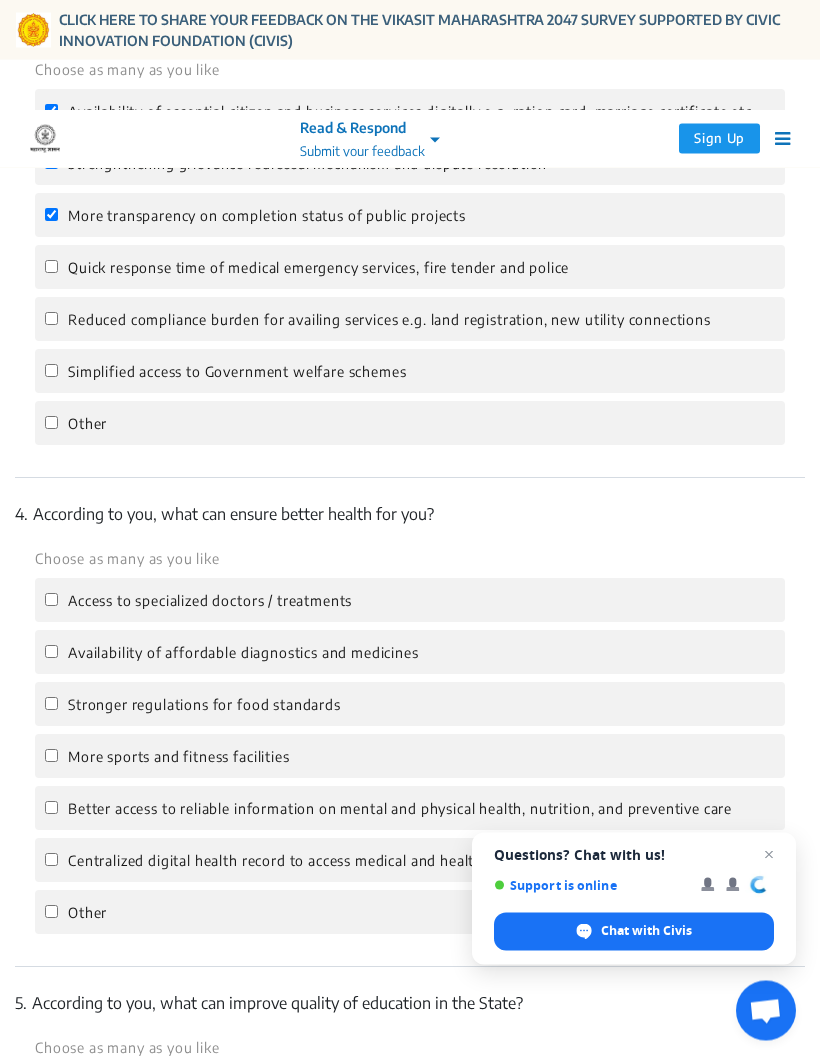 click on "Other" 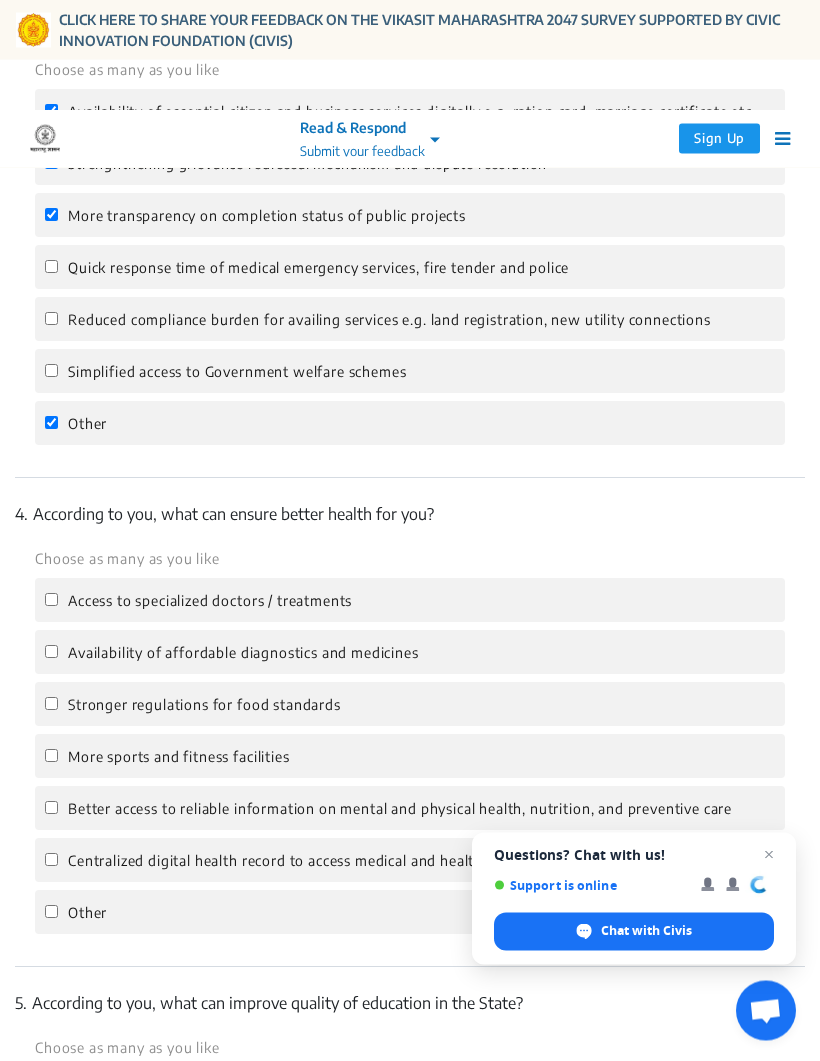 checkbox on "true" 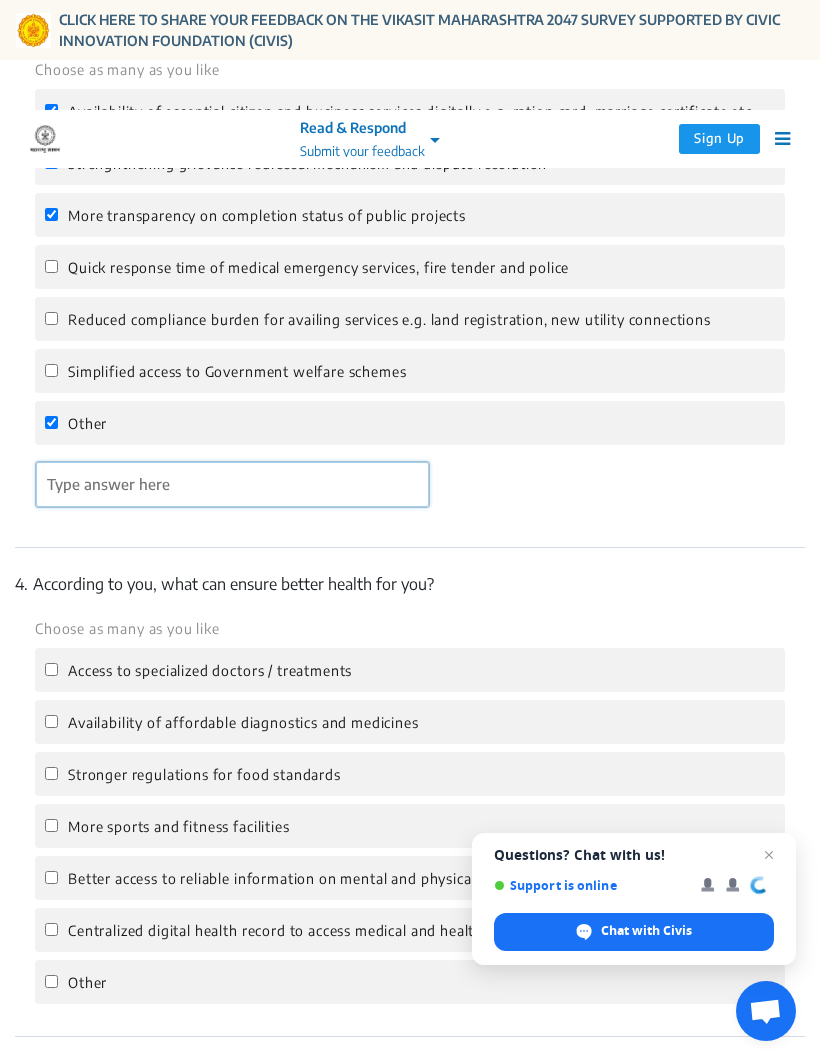 click 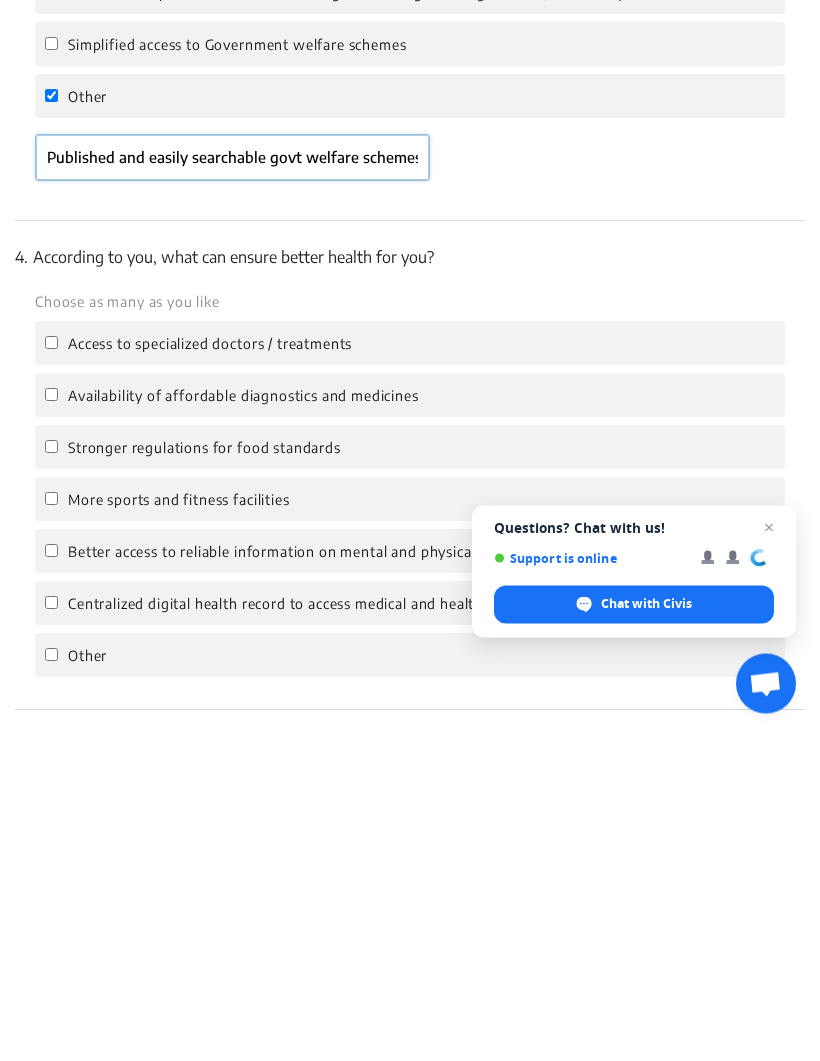 type on "Published and easily searchable govt welfare schemes in easily understandable language" 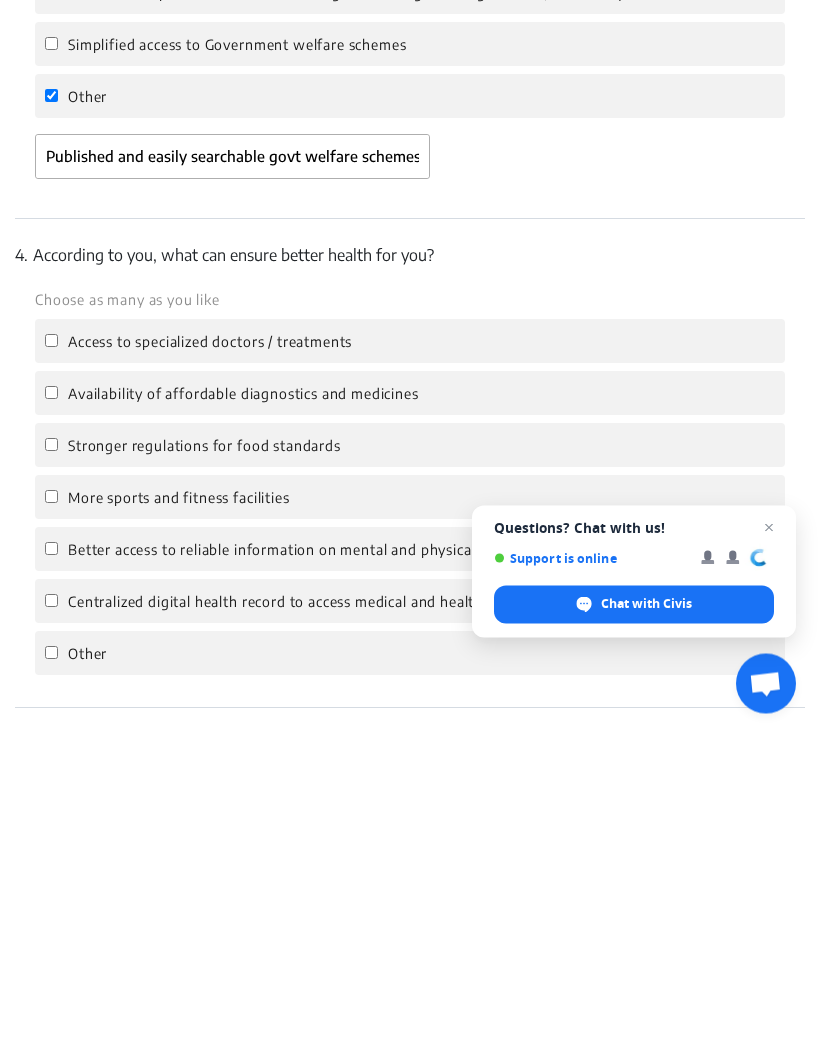 click on "Stronger regulations for food standards" 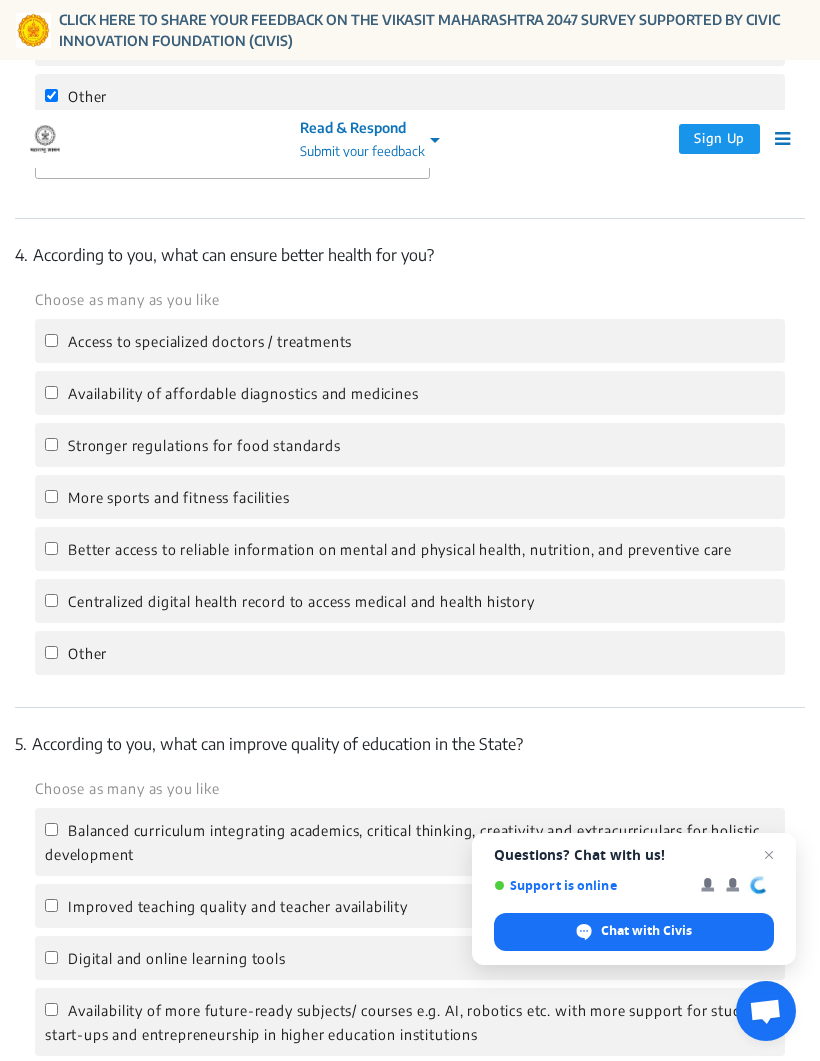 click on "Stronger regulations for food standards" 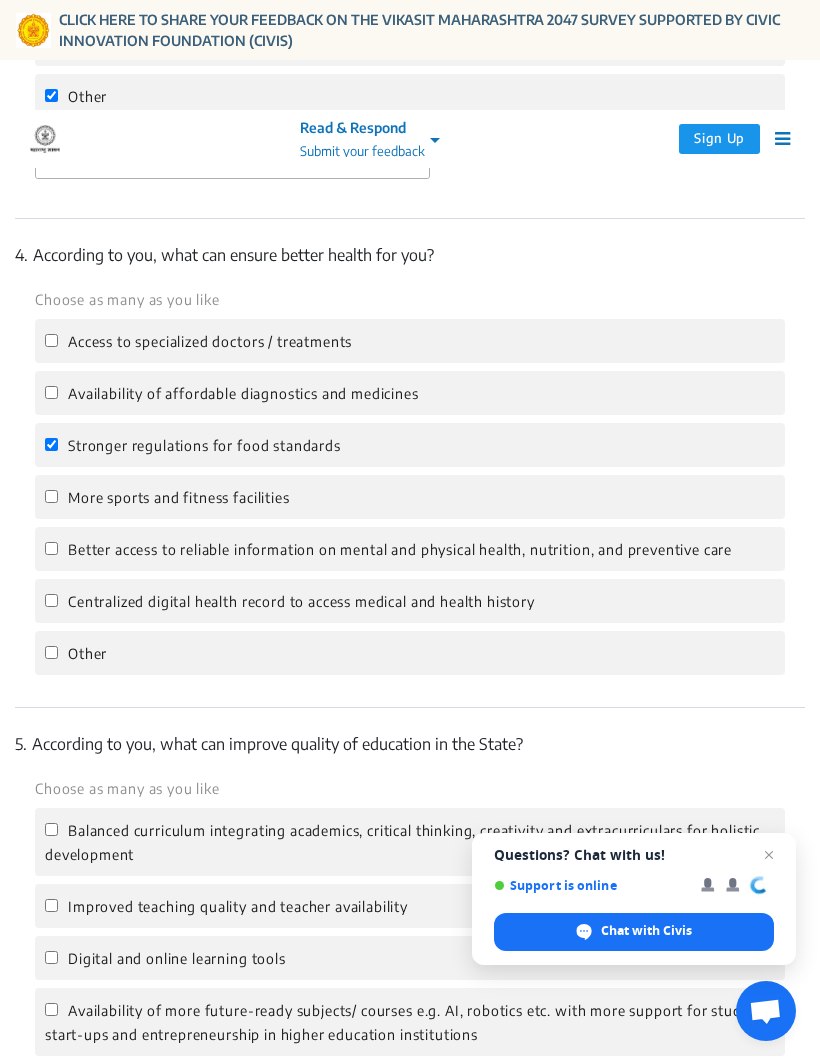 checkbox on "true" 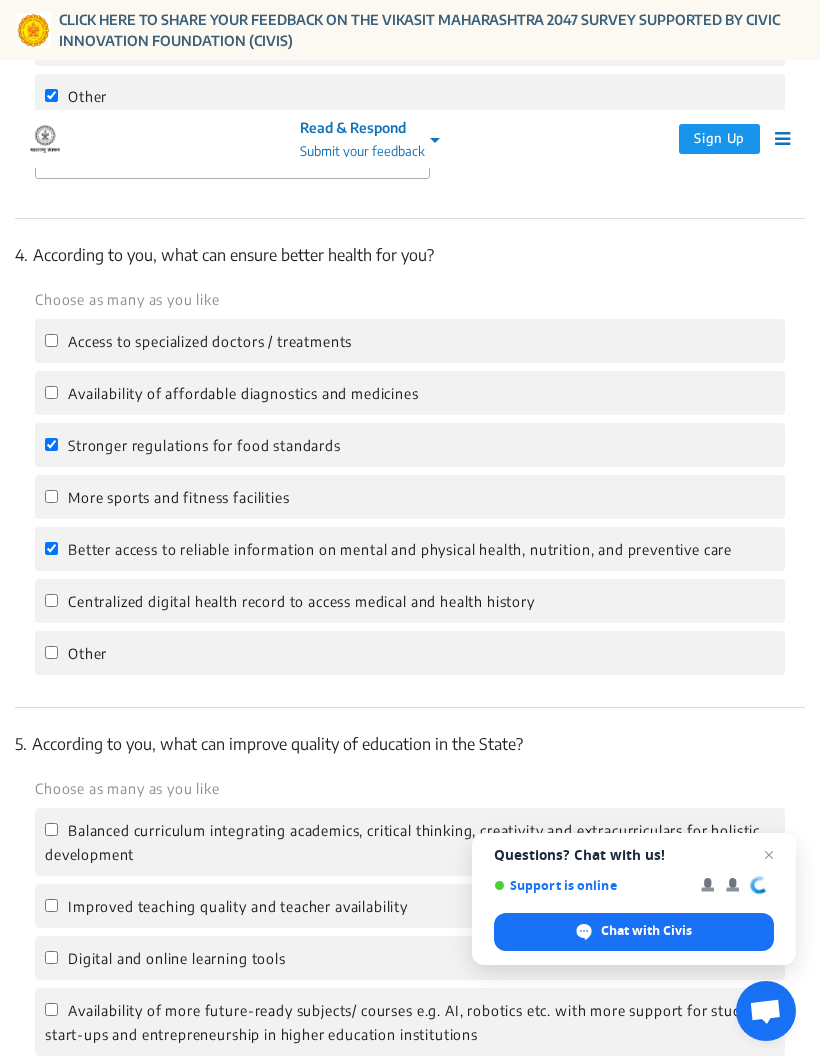 checkbox on "true" 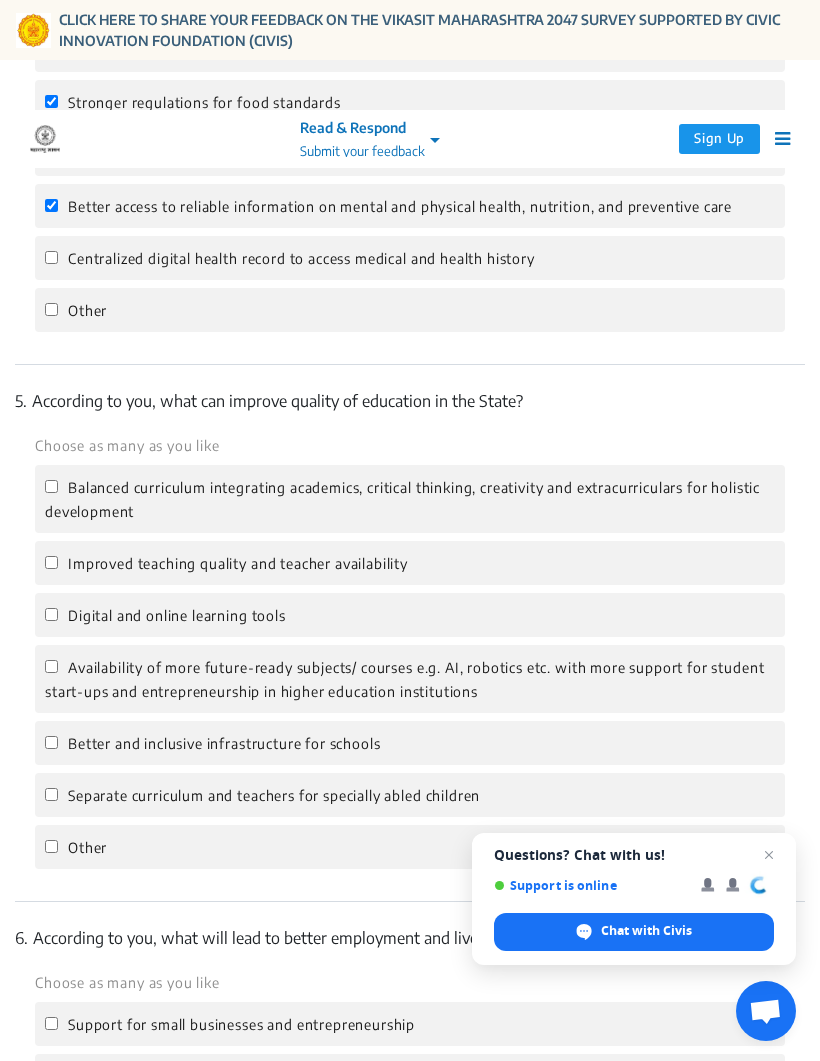 scroll, scrollTop: 2287, scrollLeft: 0, axis: vertical 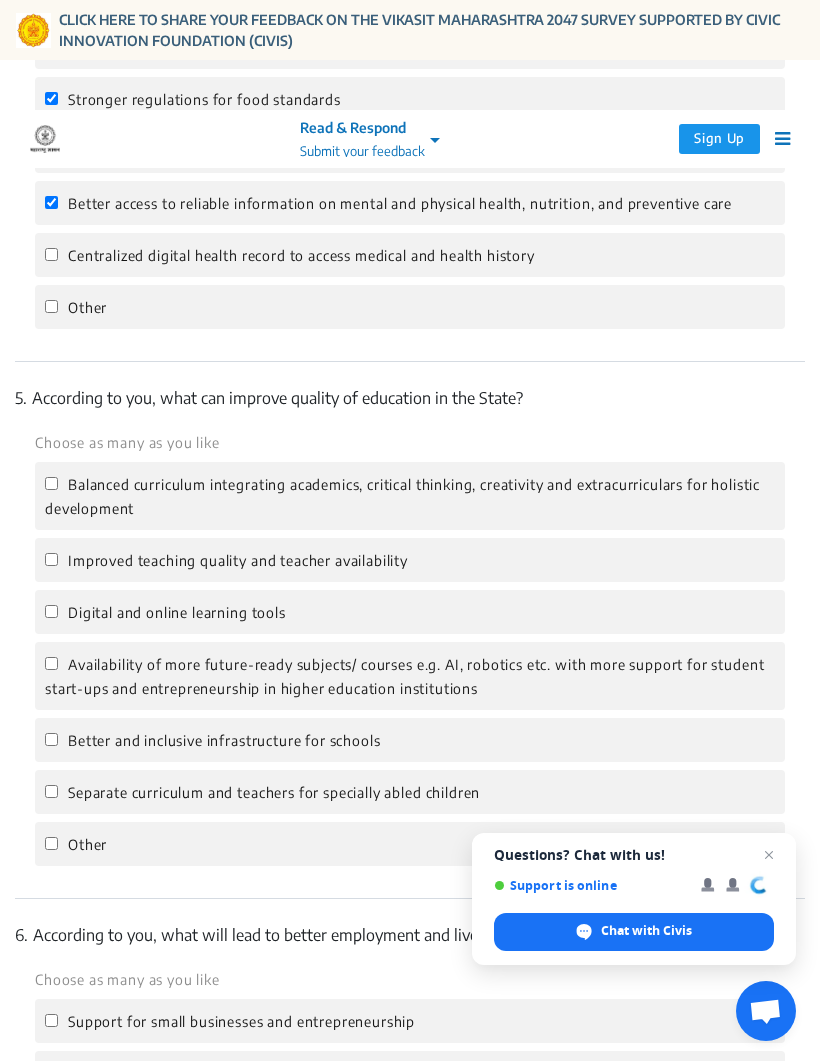 click on "Balanced curriculum integrating academics, critical thinking, creativity and extracurriculars for holistic development" 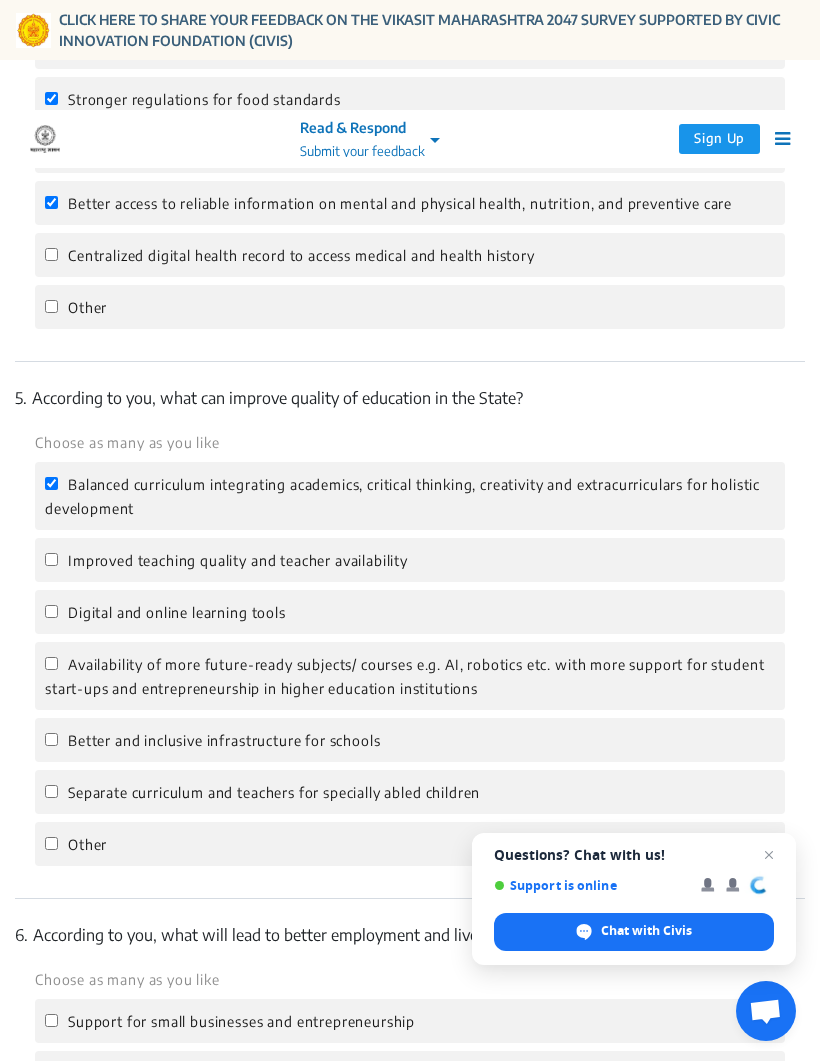 checkbox on "true" 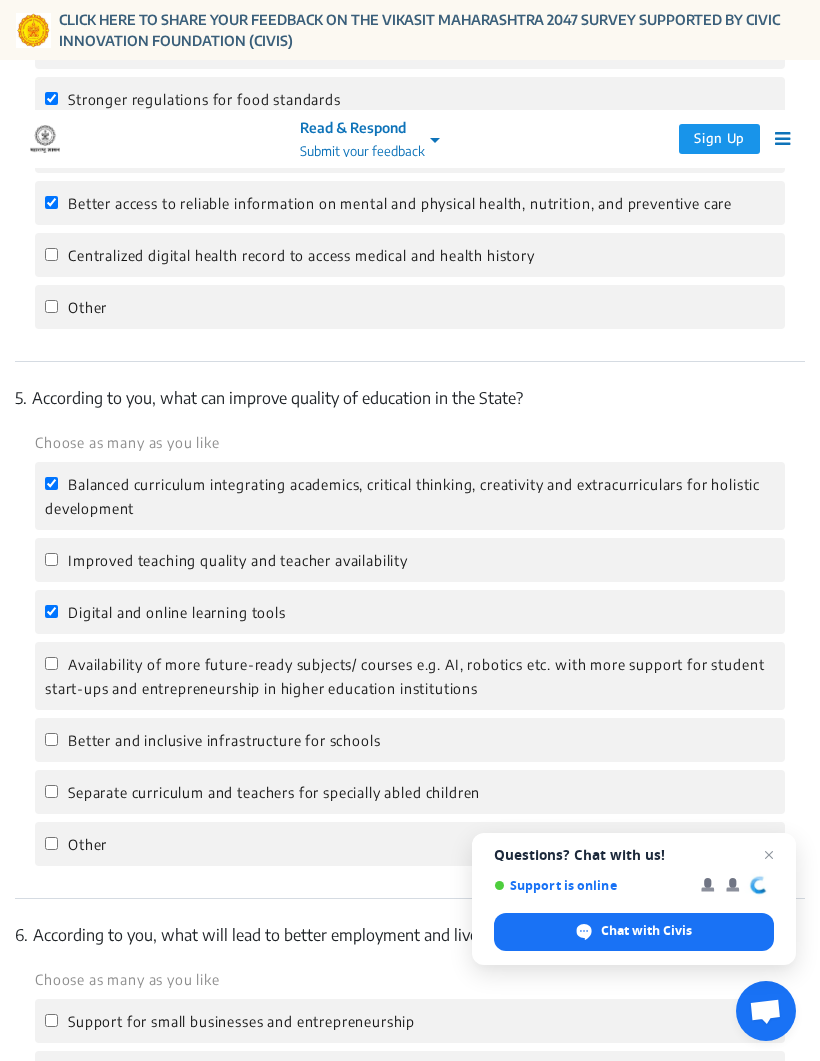 checkbox on "true" 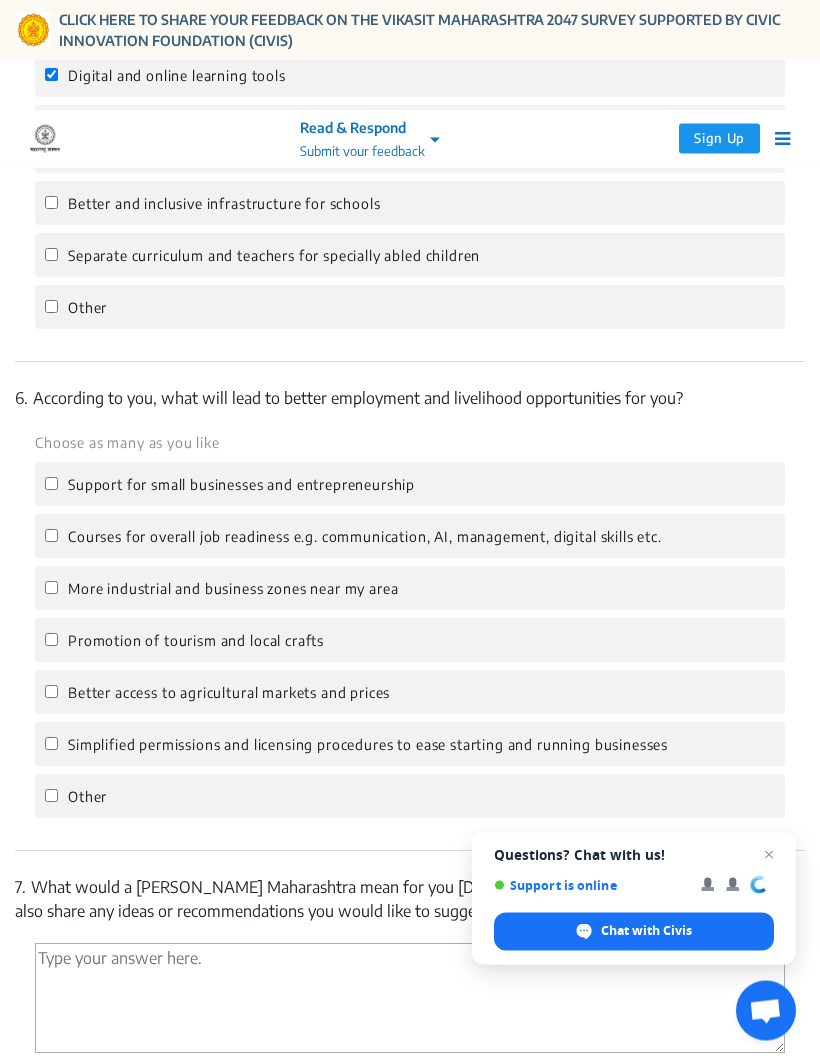 scroll, scrollTop: 2826, scrollLeft: 0, axis: vertical 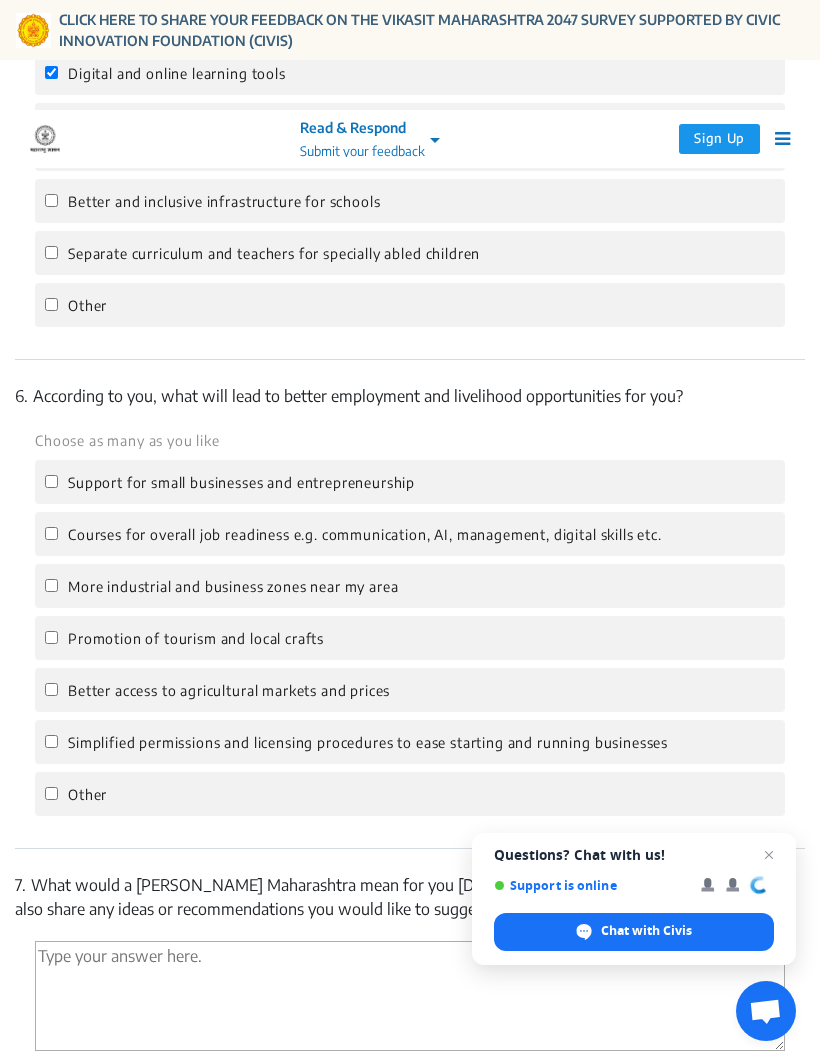click on "Other" 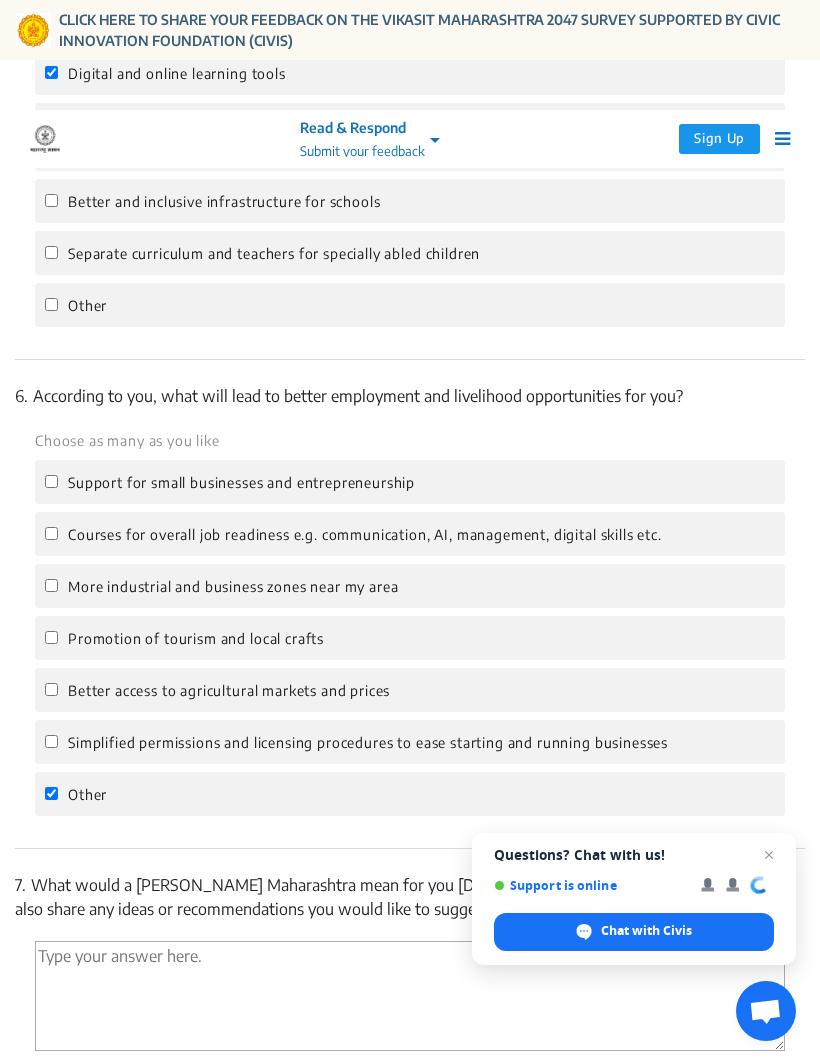 checkbox on "true" 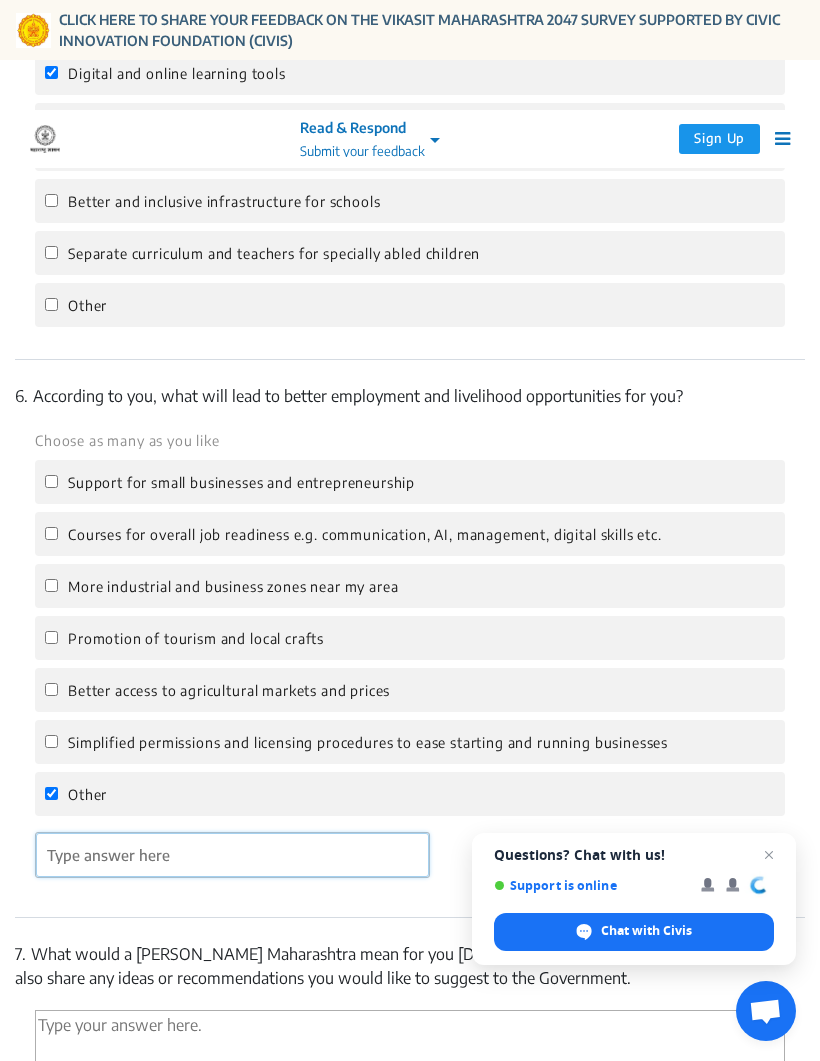 click 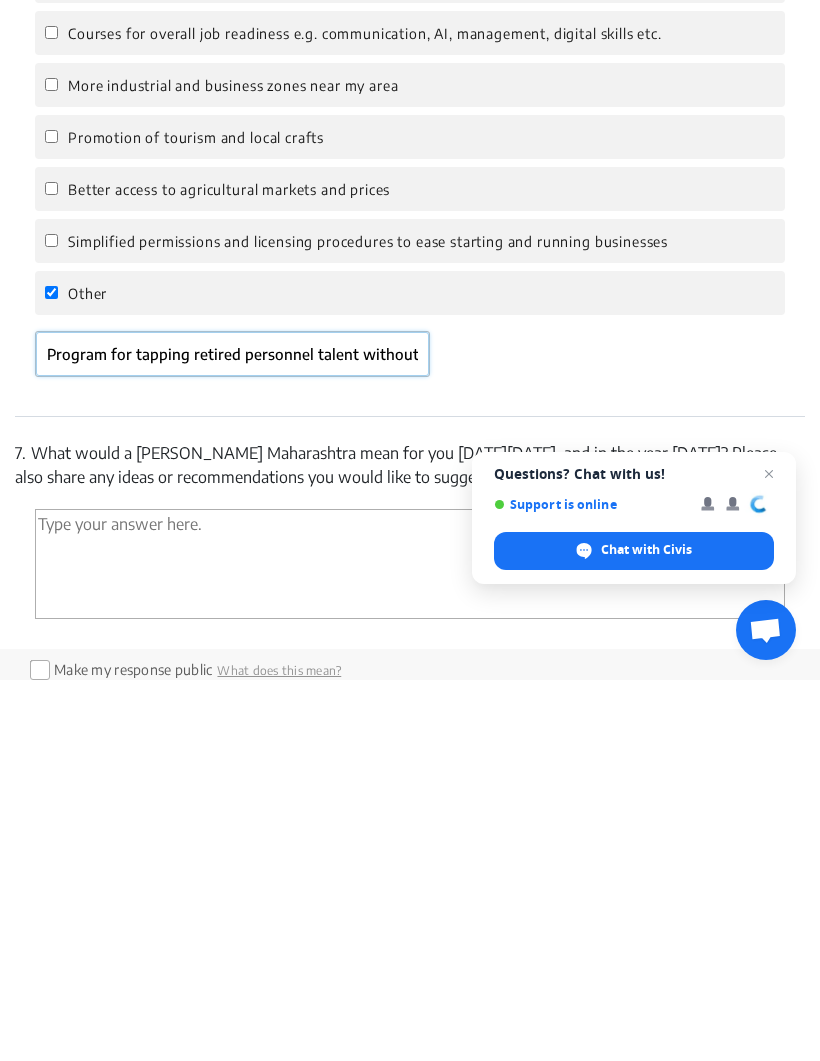 type on "Program for tapping retired personnel talent without political interference" 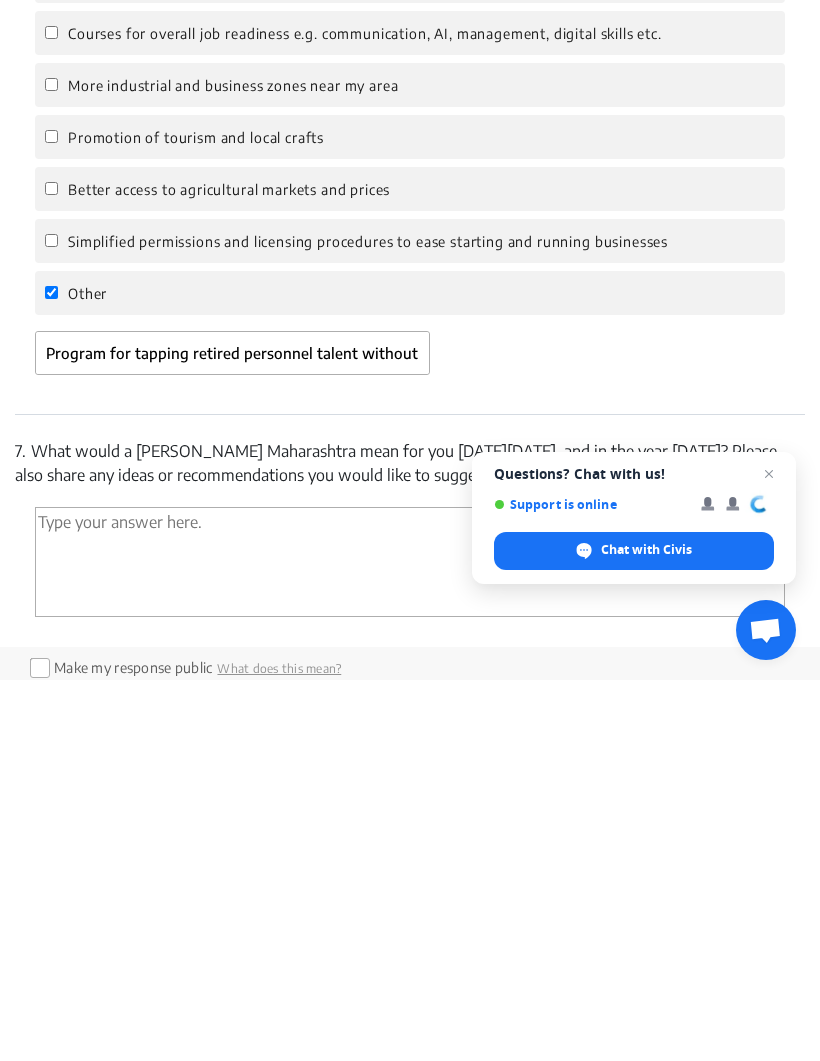 click at bounding box center [410, 943] 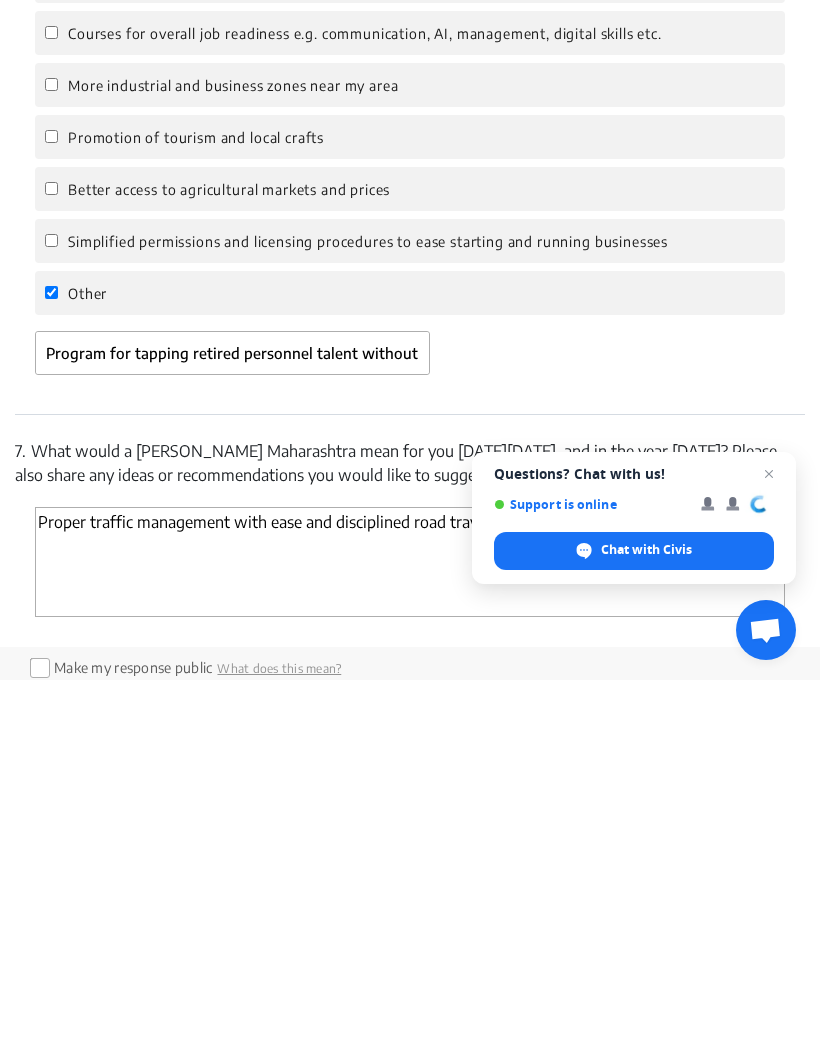 click at bounding box center (769, 855) 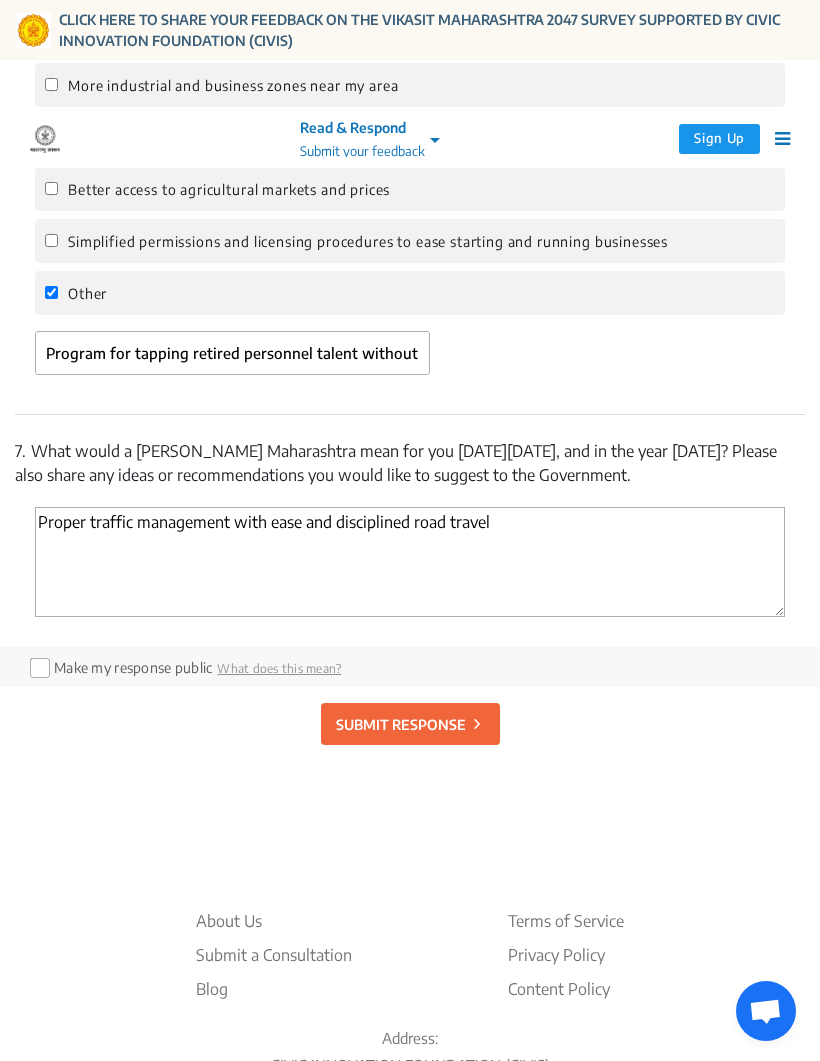 click on "Proper traffic management with ease and disciplined road travel" at bounding box center (410, 562) 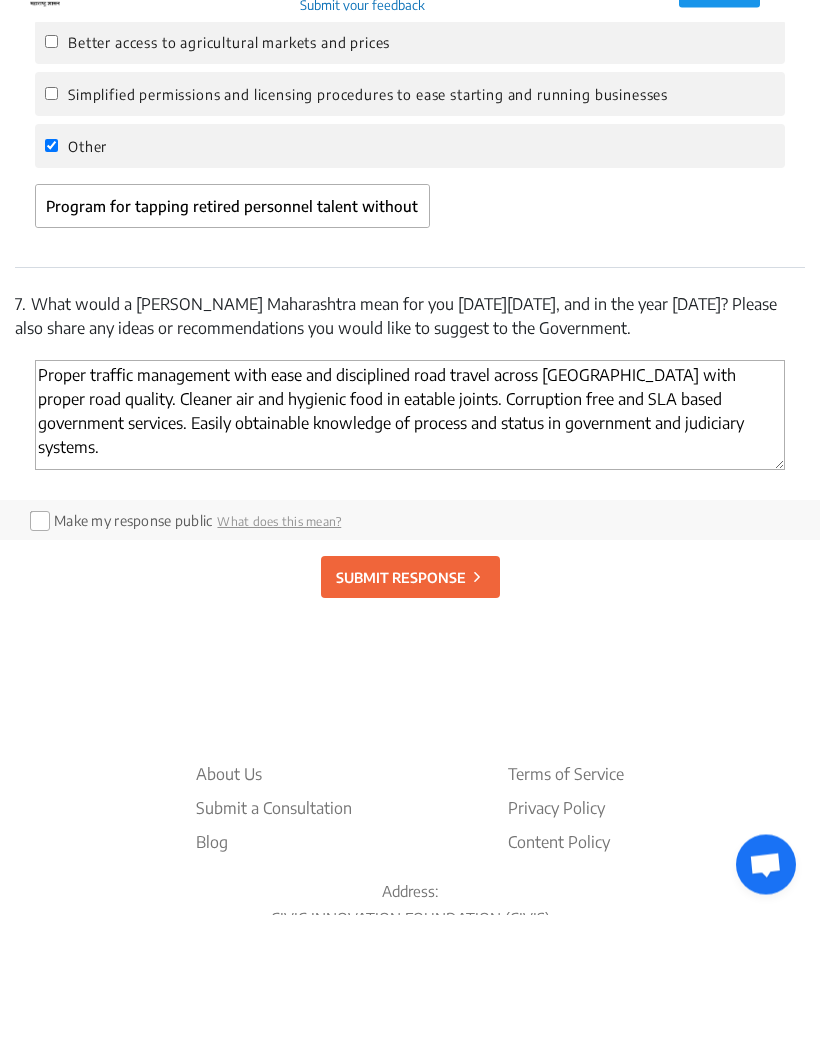 type on "Proper traffic management with ease and disciplined road travel across Maharashtra with proper road quality. Cleaner air and hygienic food in eatable joints. Corruption free and SLA based government services. Easily obtainable knowledge of process and status in government and judiciary systems." 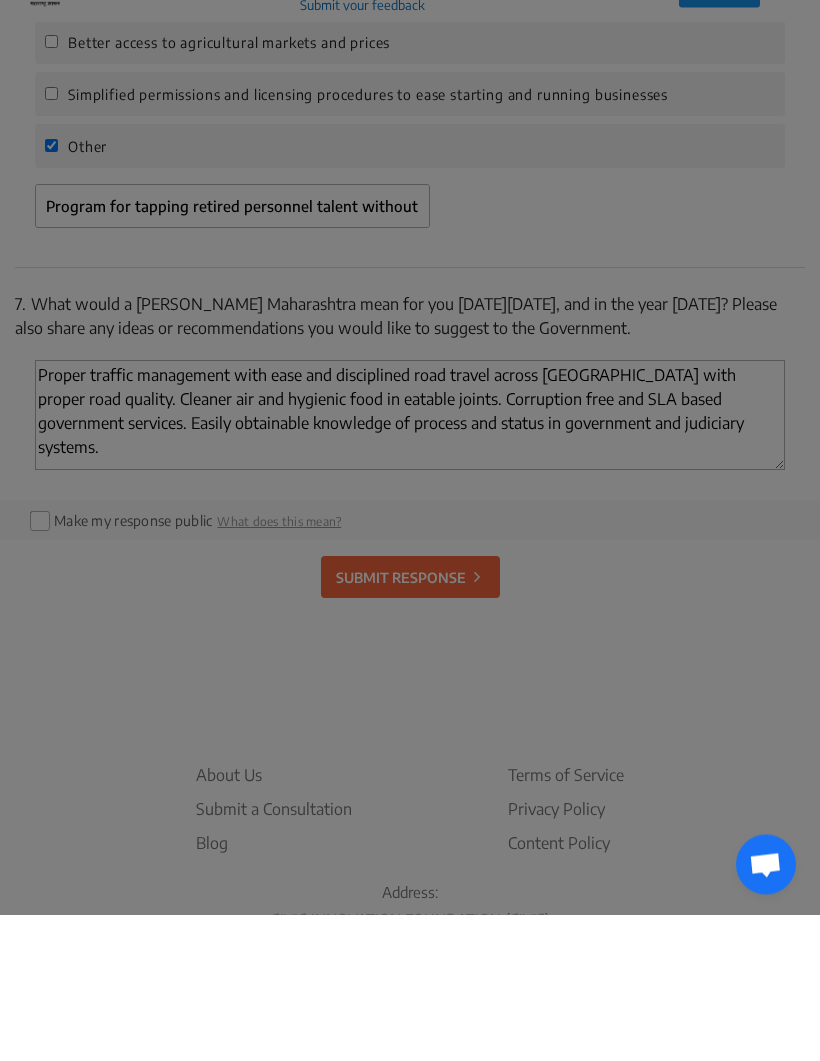 scroll, scrollTop: 3474, scrollLeft: 0, axis: vertical 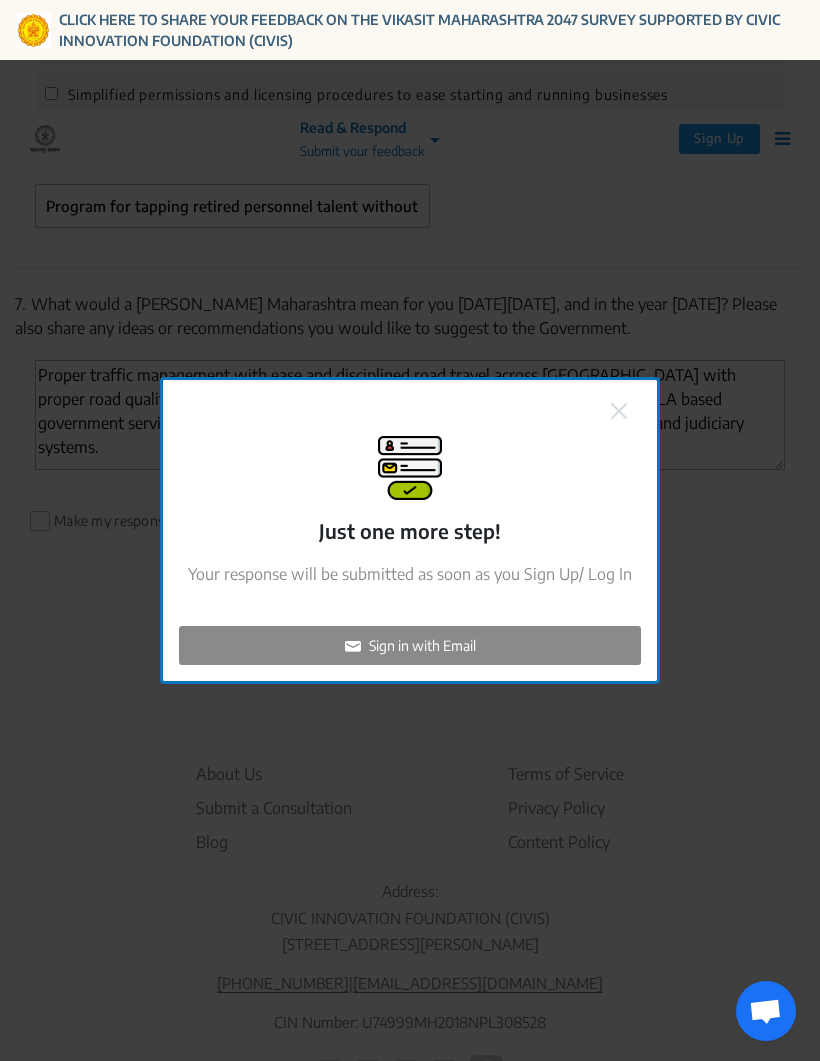 click on "Sign in with Email" 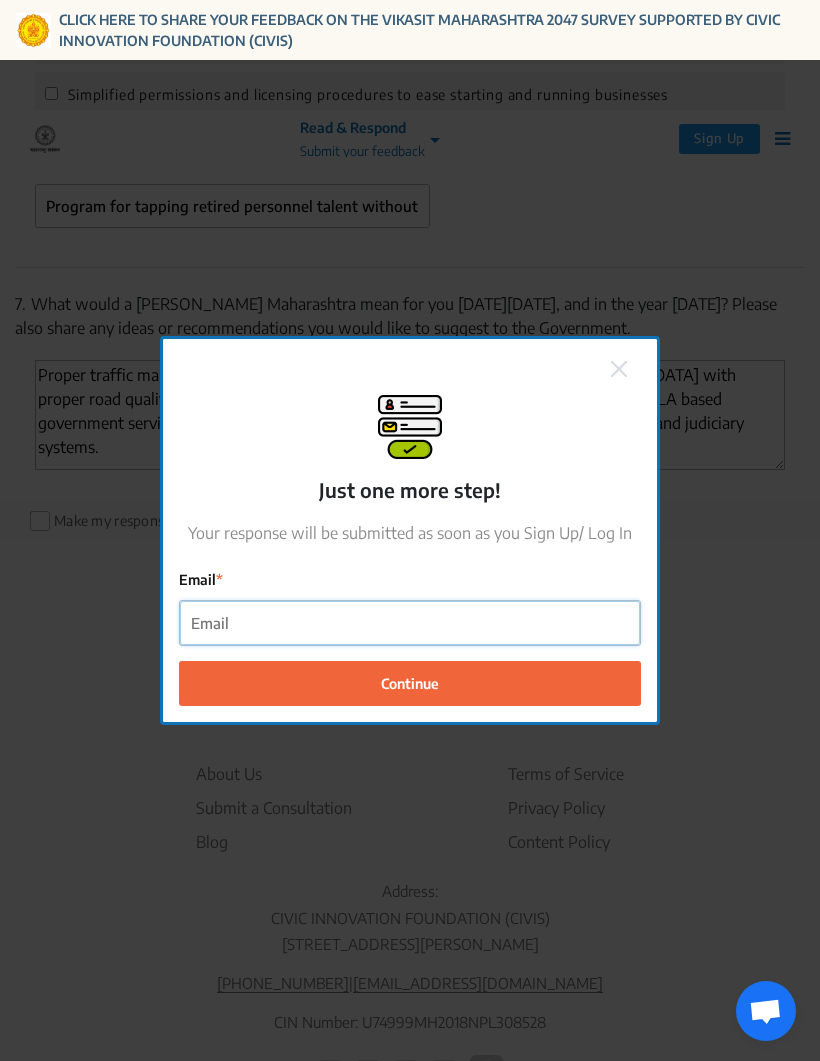 click on "Email" at bounding box center [410, 623] 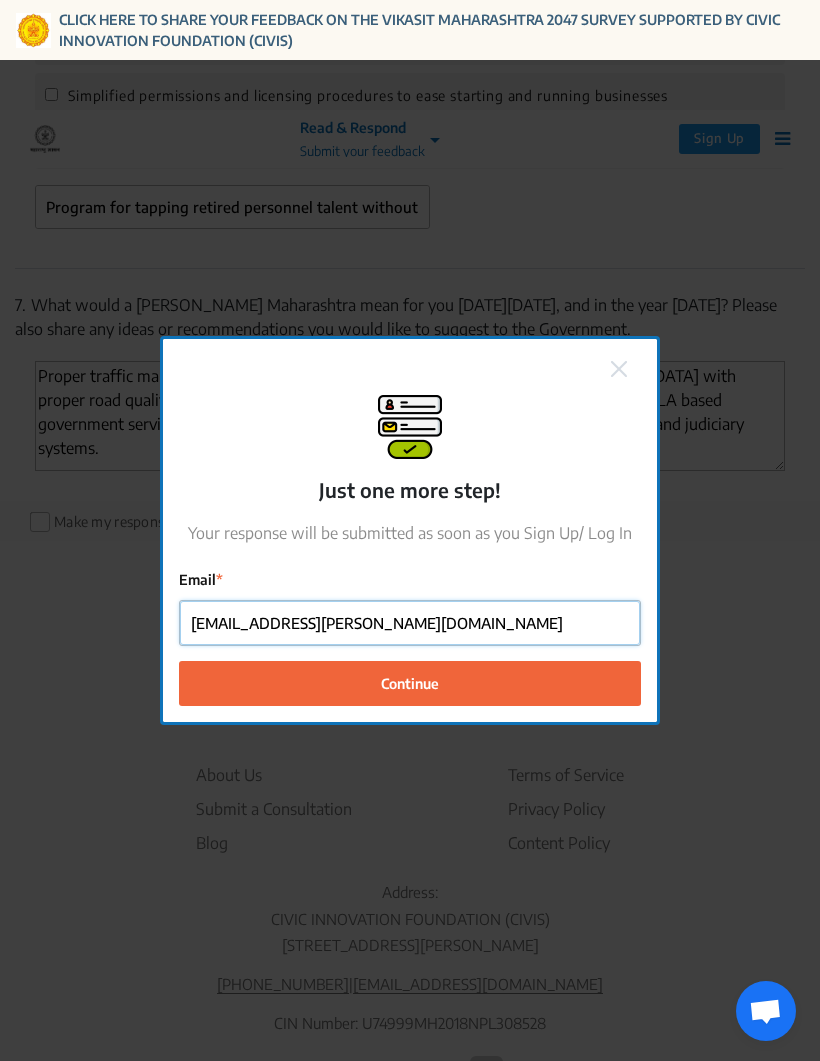 type on "milind.mungale@gmail.com" 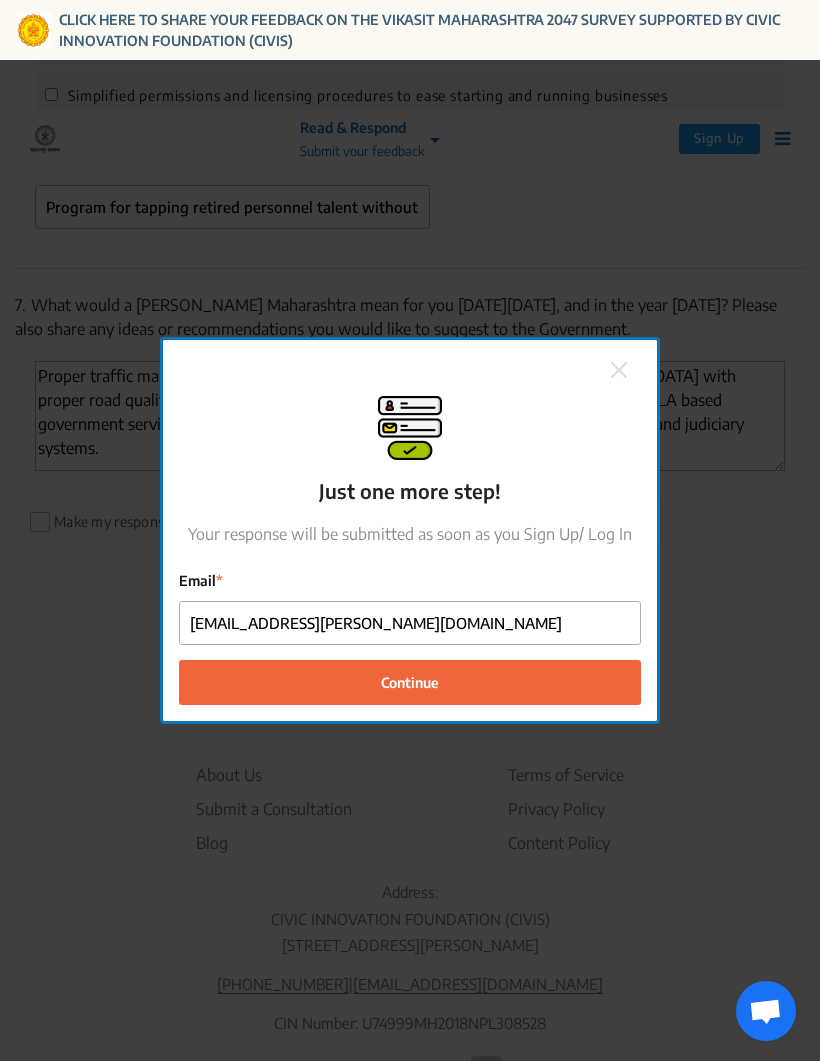 click on "Continue" 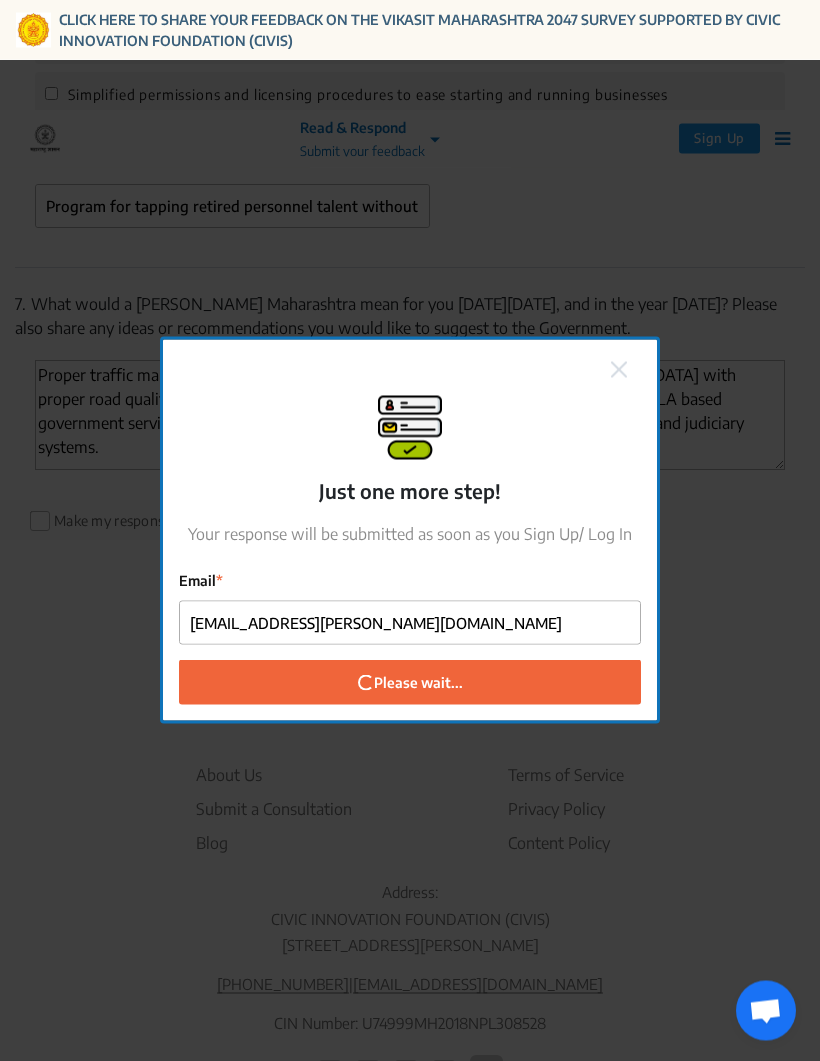 checkbox on "false" 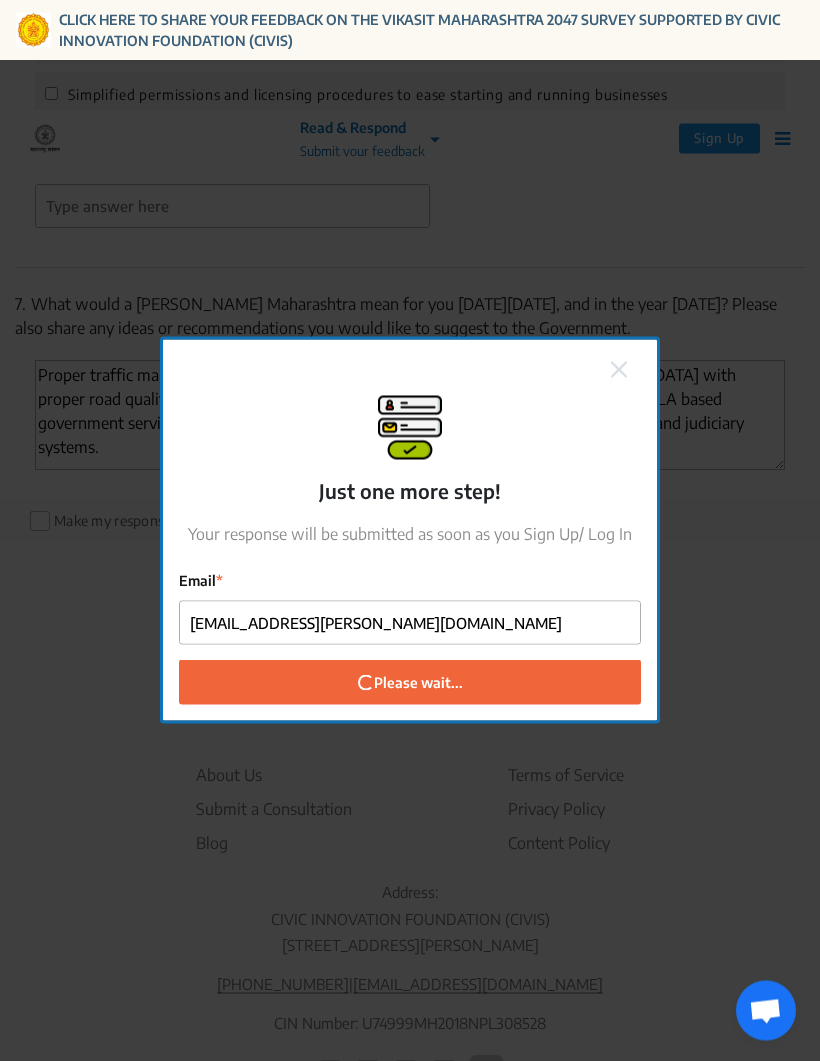 scroll, scrollTop: 3474, scrollLeft: 0, axis: vertical 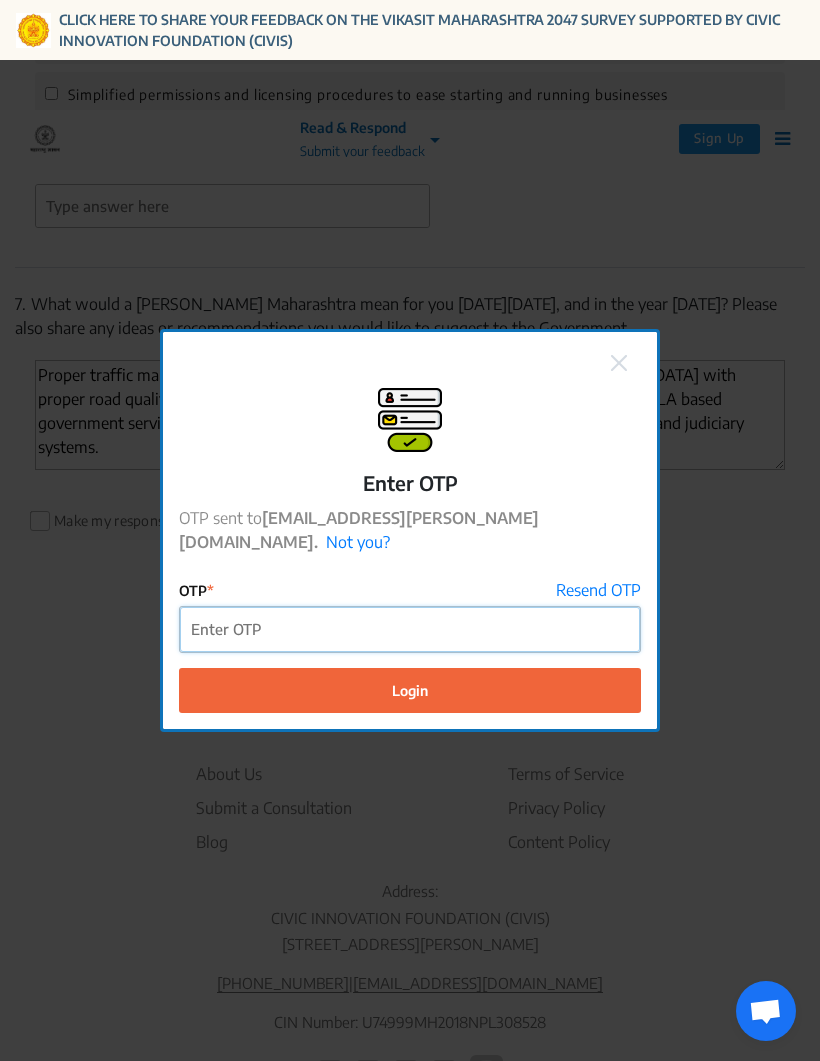 click on "OTP" at bounding box center (410, 629) 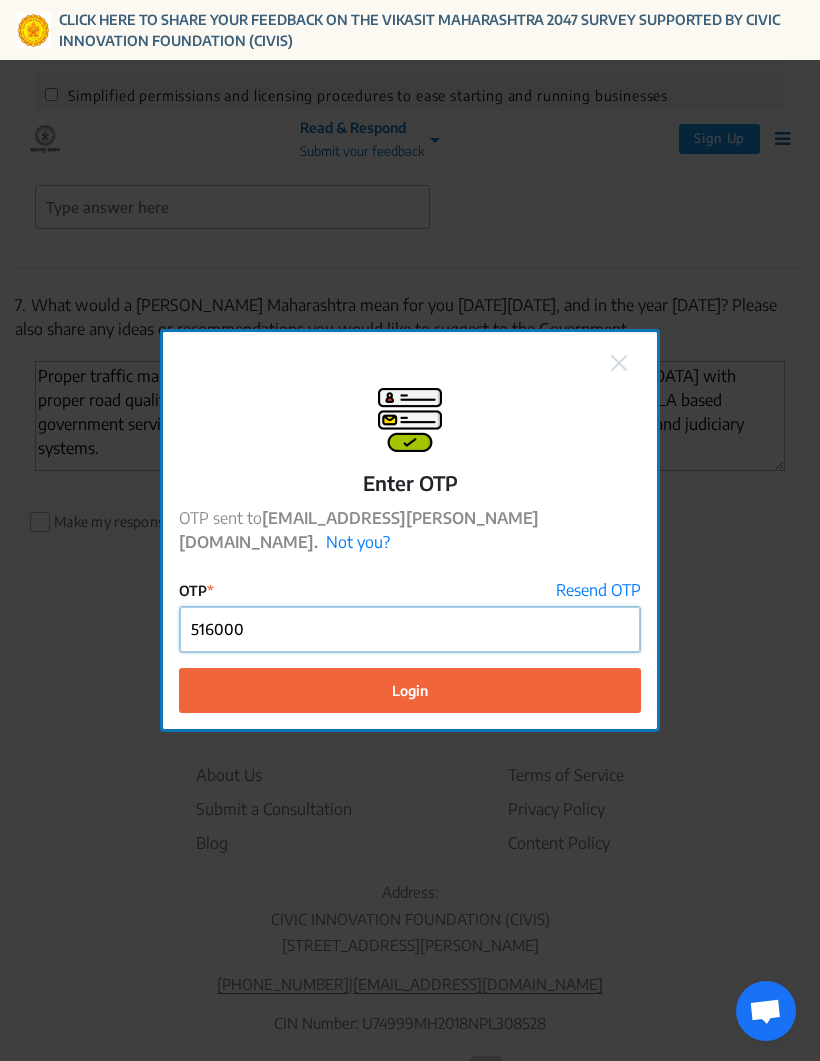 type on "516000" 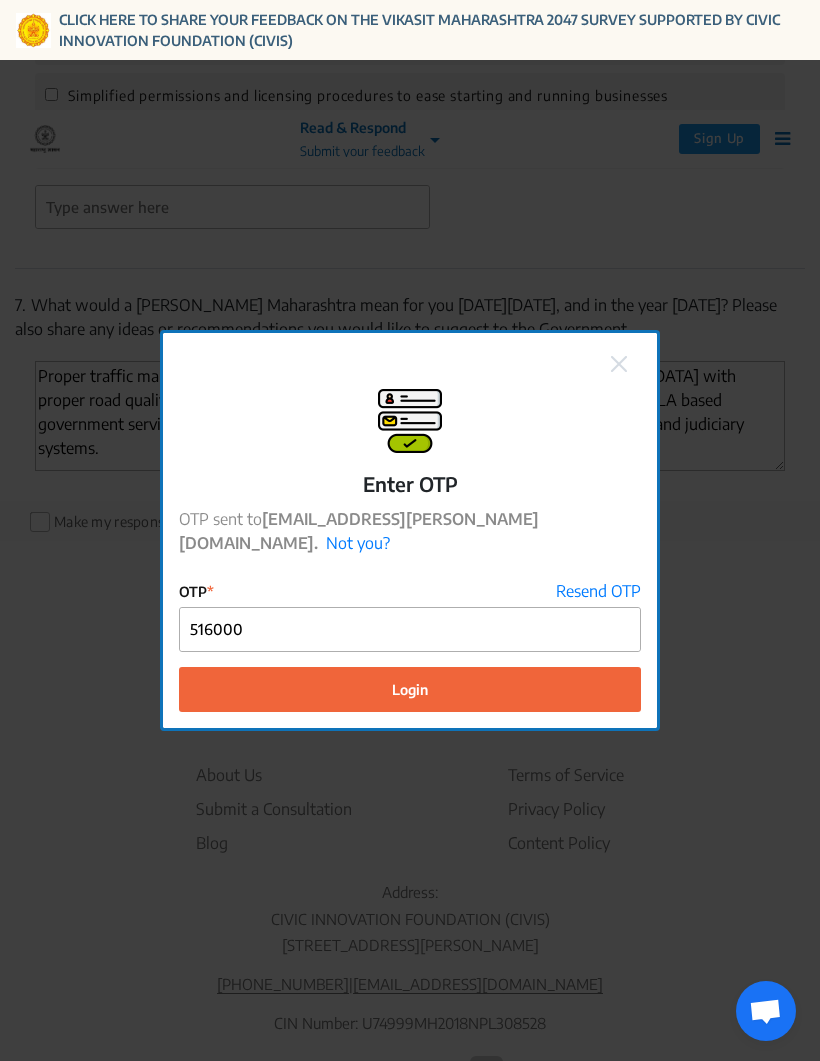 click on "Login" 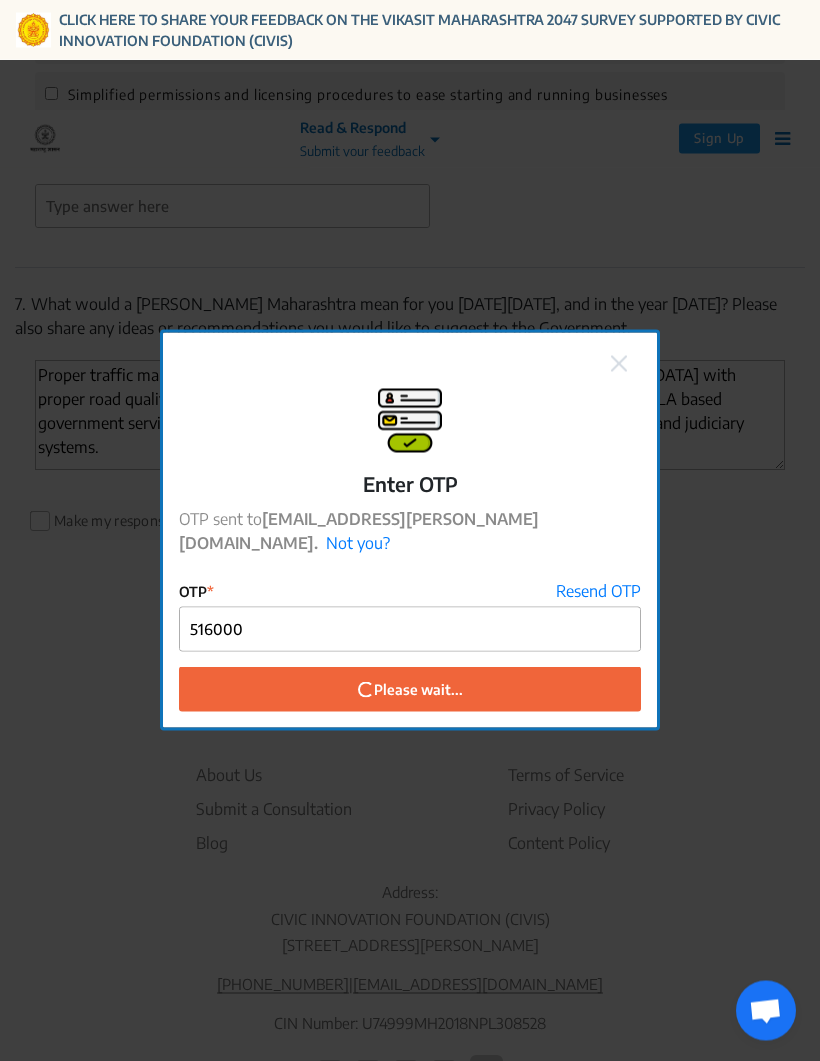 scroll, scrollTop: 3474, scrollLeft: 0, axis: vertical 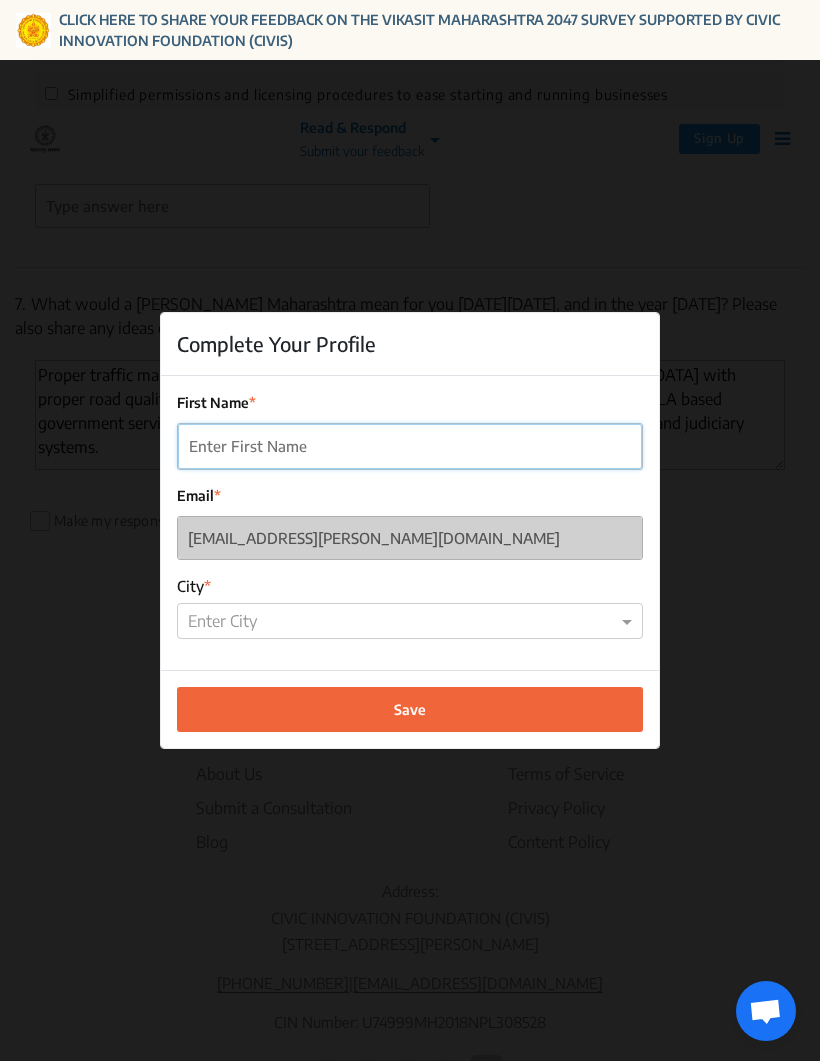 click on "First Name" at bounding box center [410, 446] 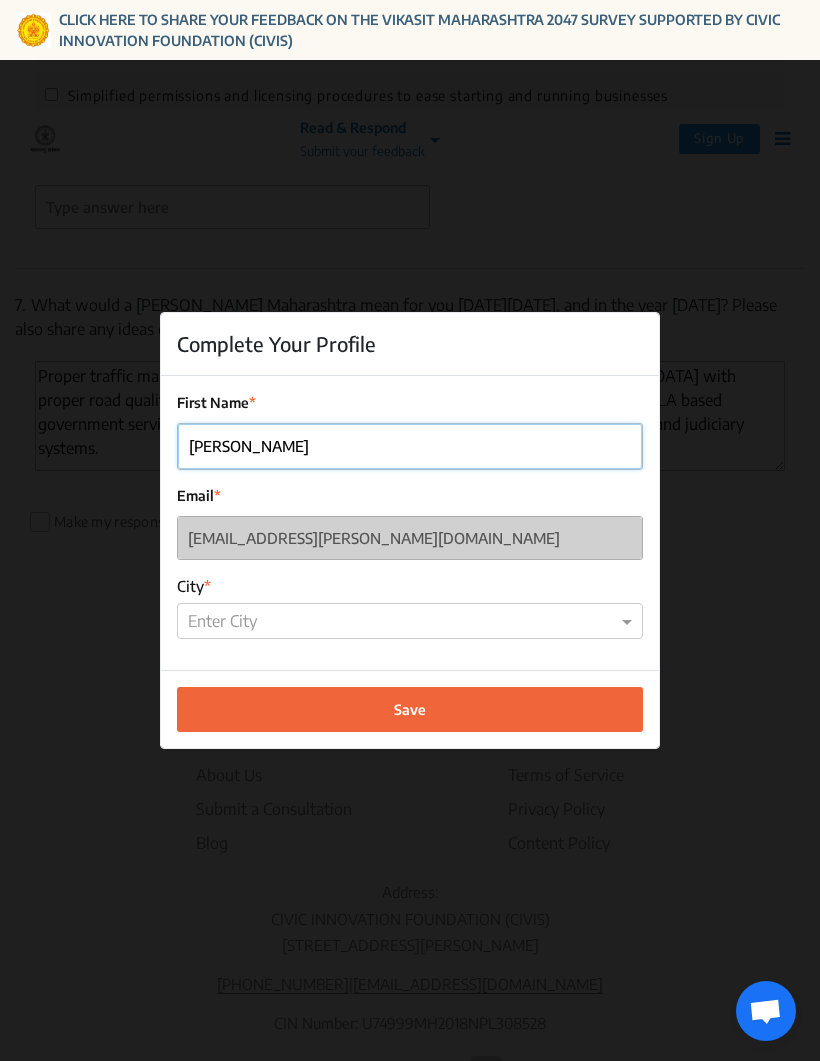 type on "Milind Mungale" 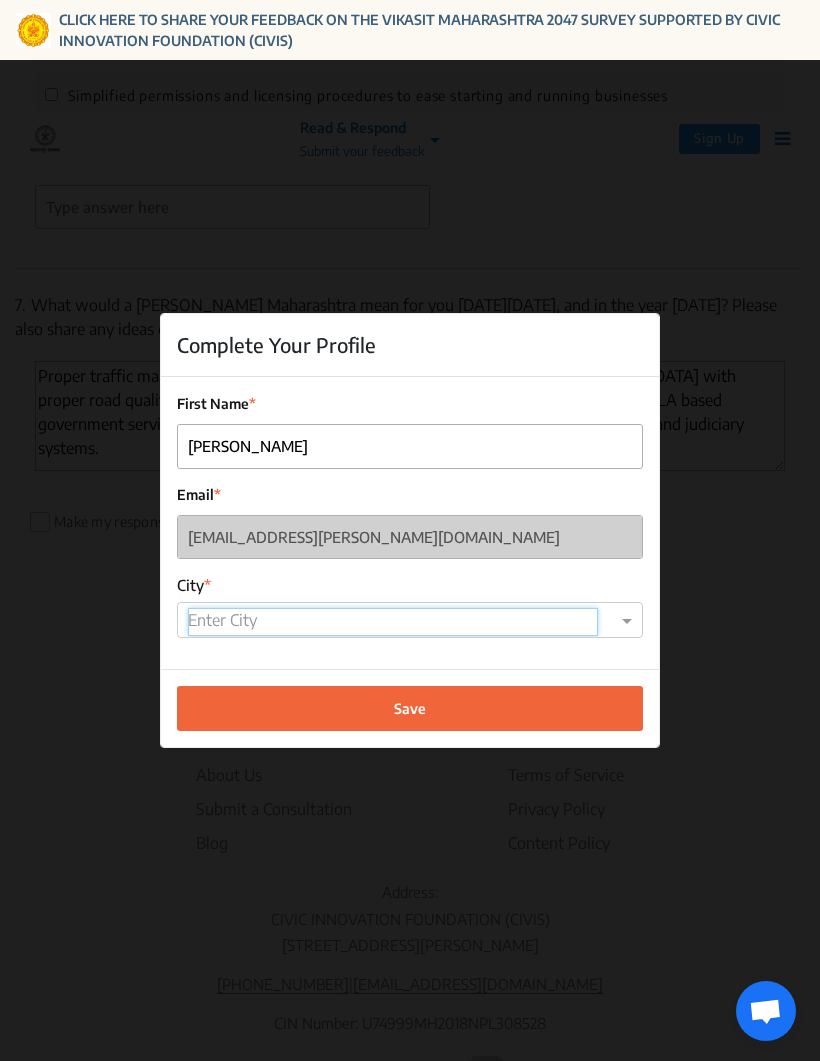 click at bounding box center (393, 622) 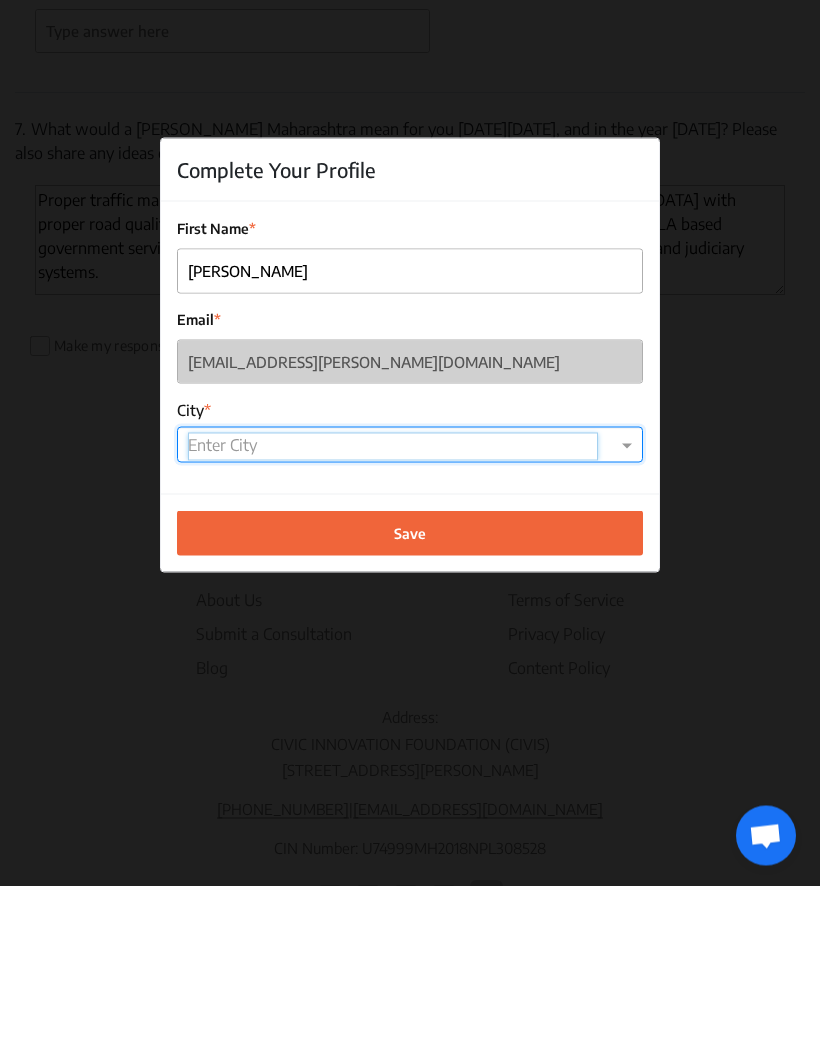 click at bounding box center [393, 622] 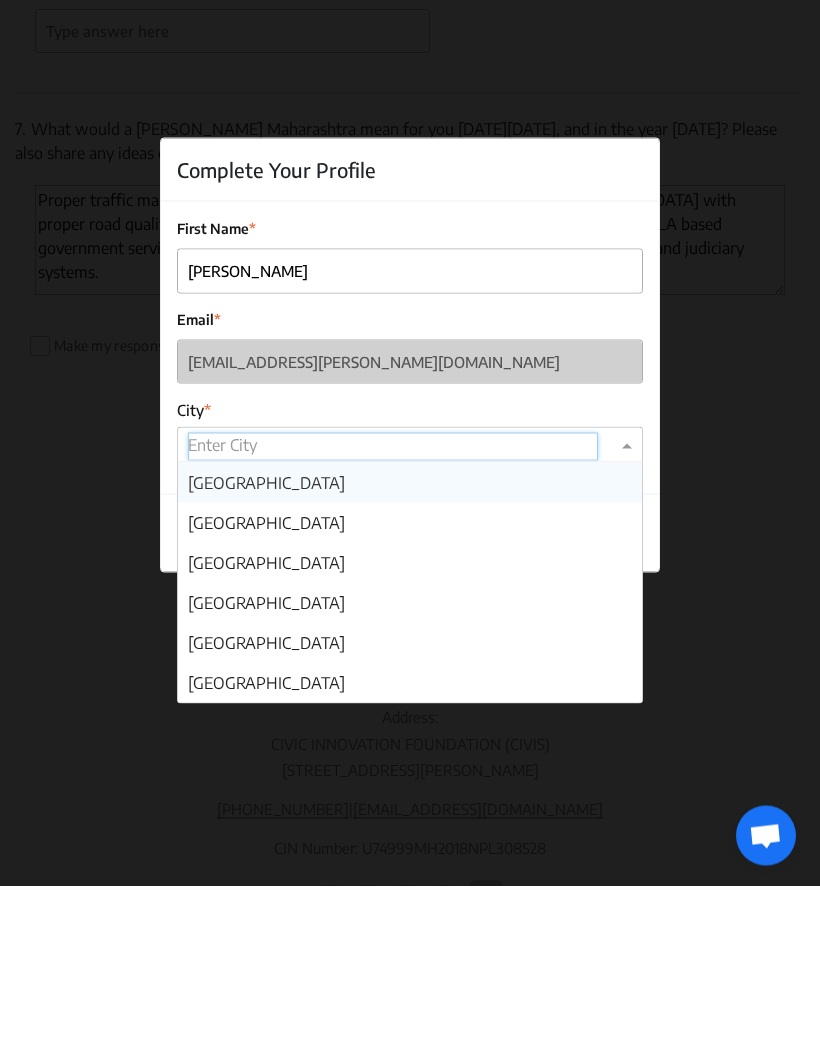 type on "p" 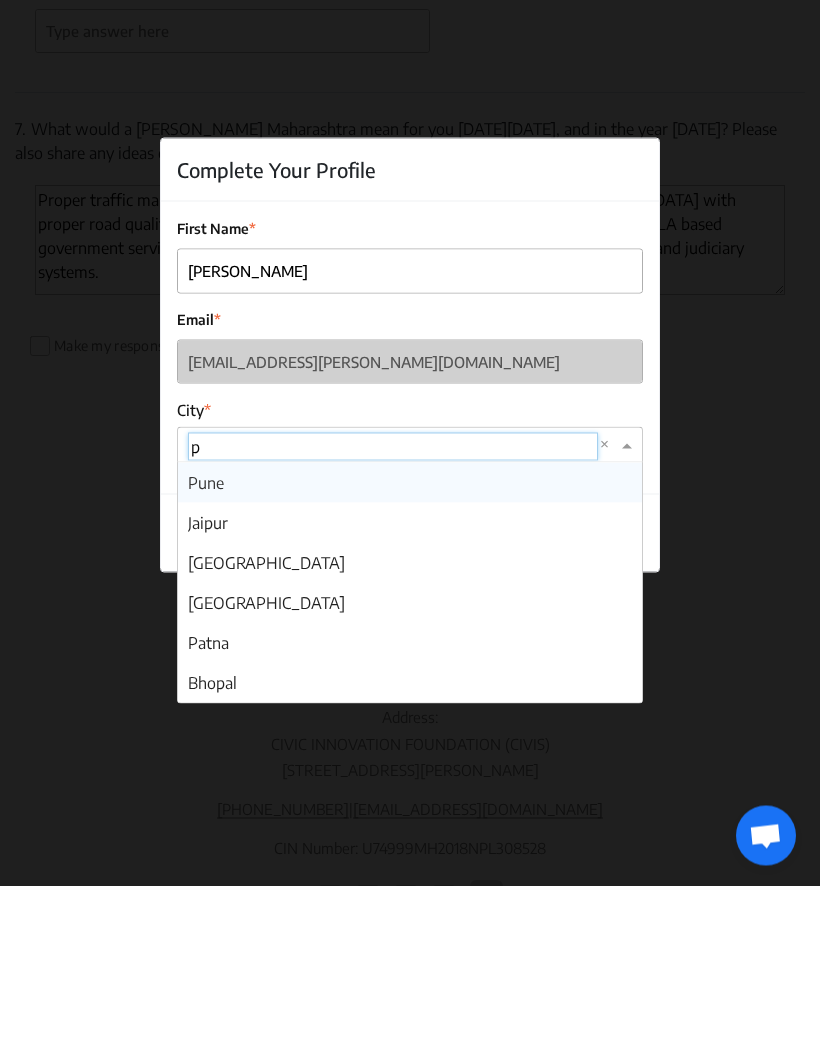 click on "Pune" at bounding box center [410, 658] 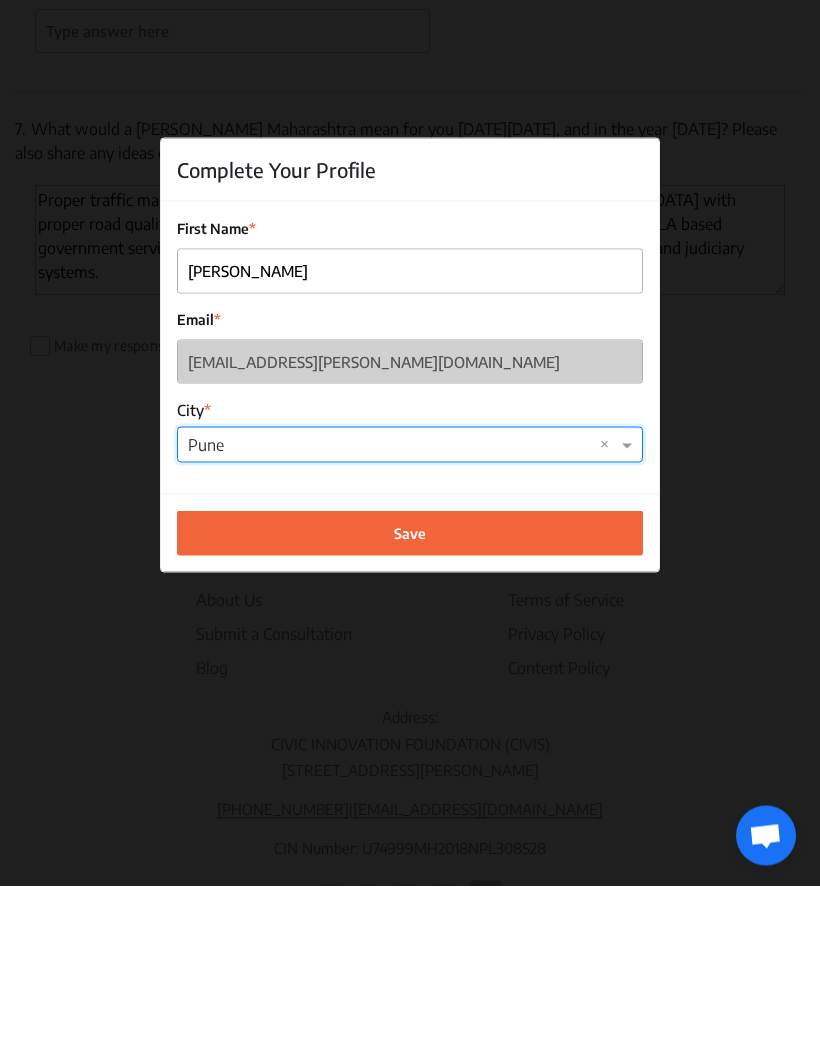click on "Save" 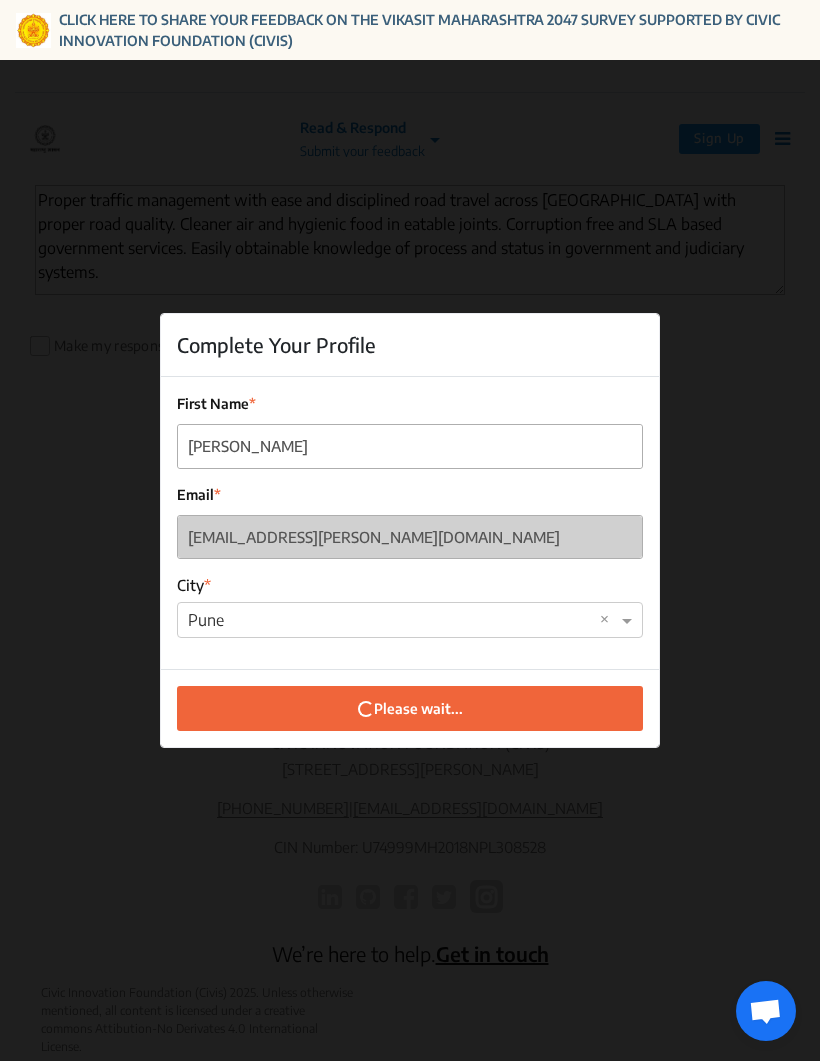scroll, scrollTop: 269, scrollLeft: 0, axis: vertical 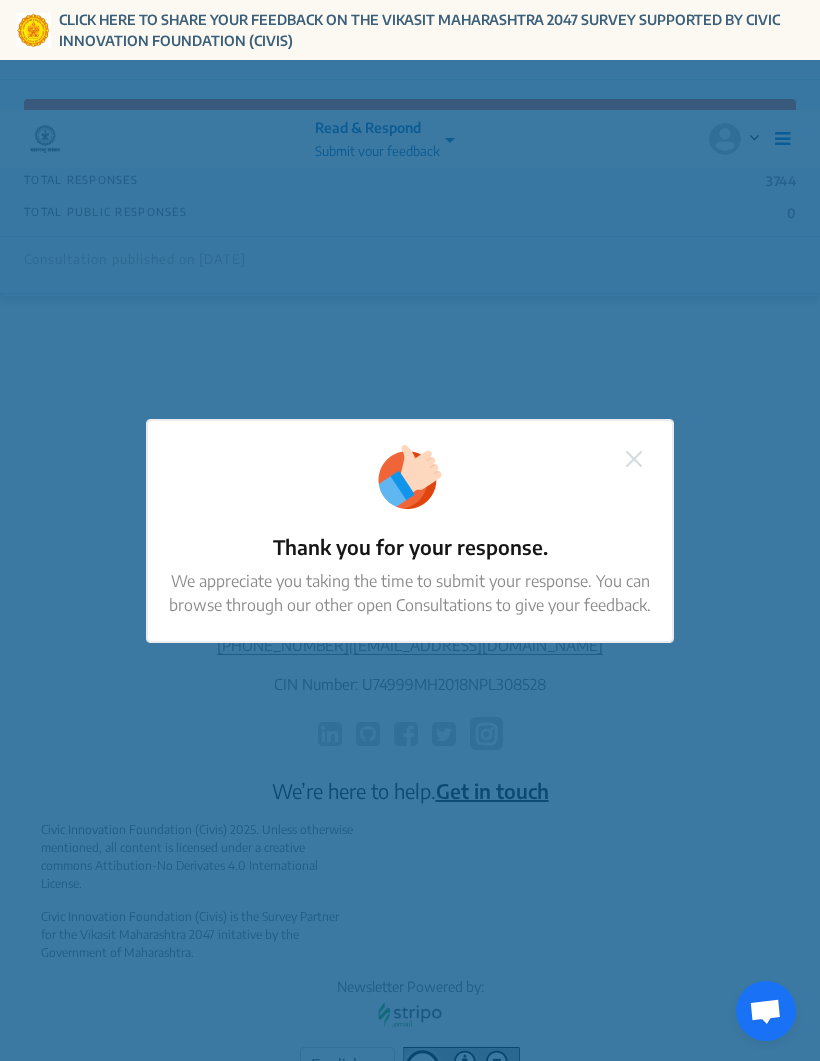 click 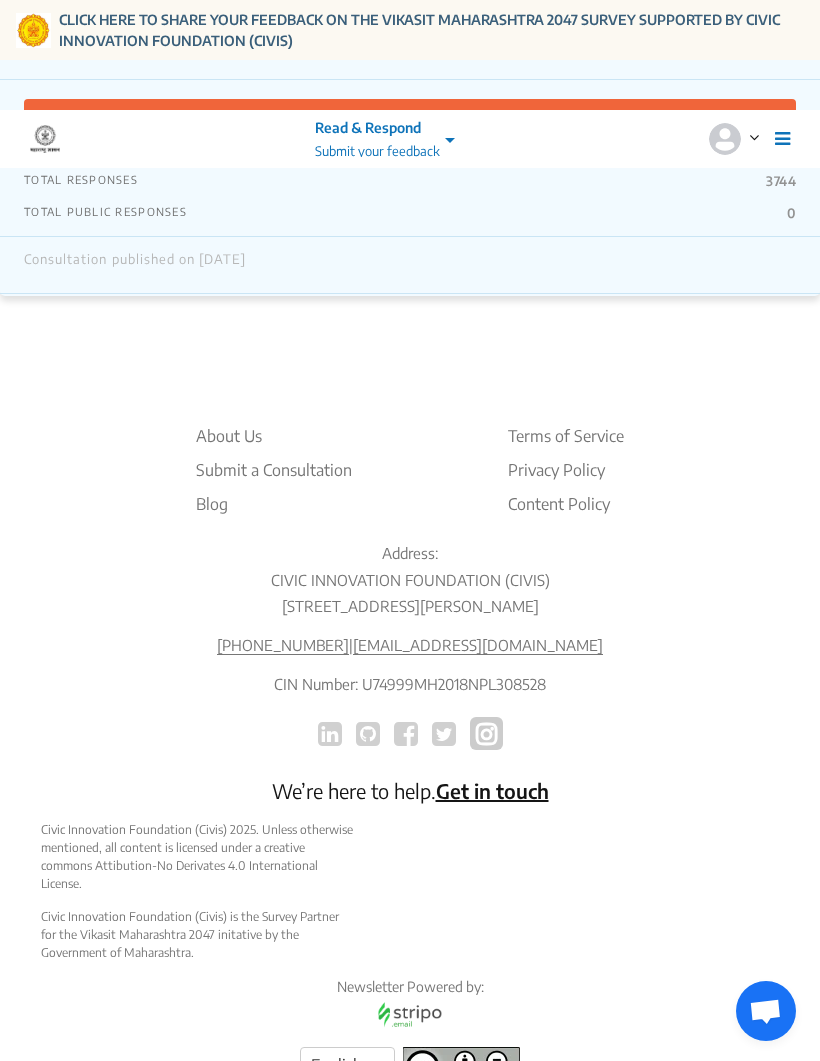 click at bounding box center [385, 137] 